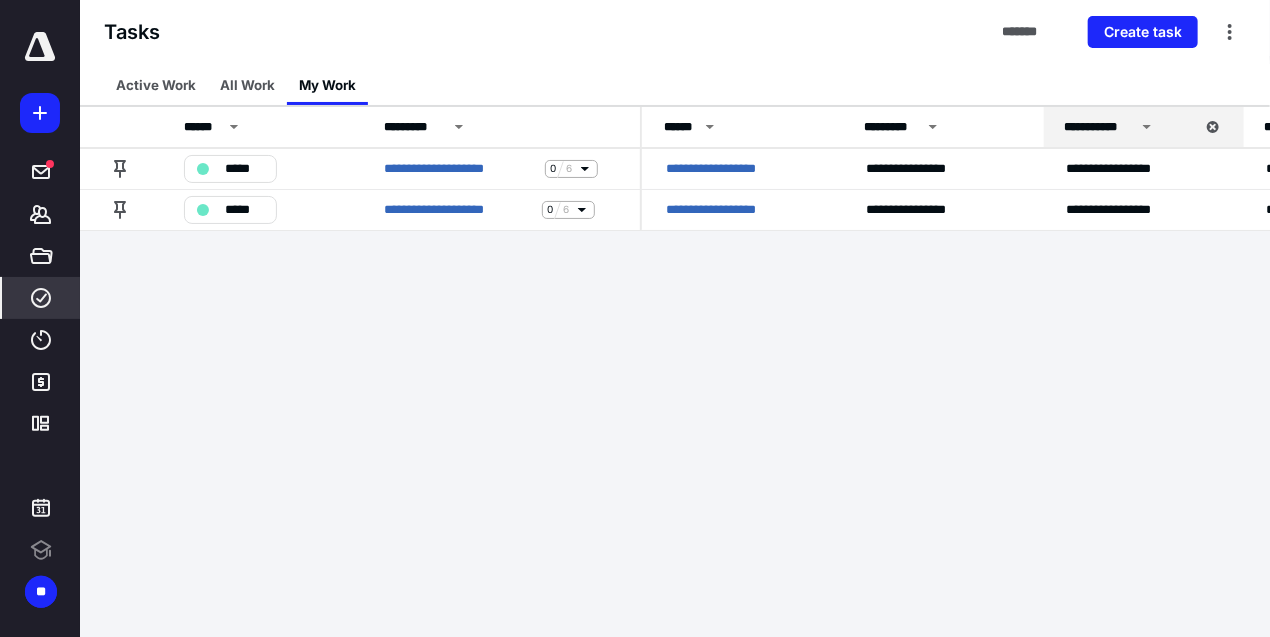 scroll, scrollTop: 0, scrollLeft: 0, axis: both 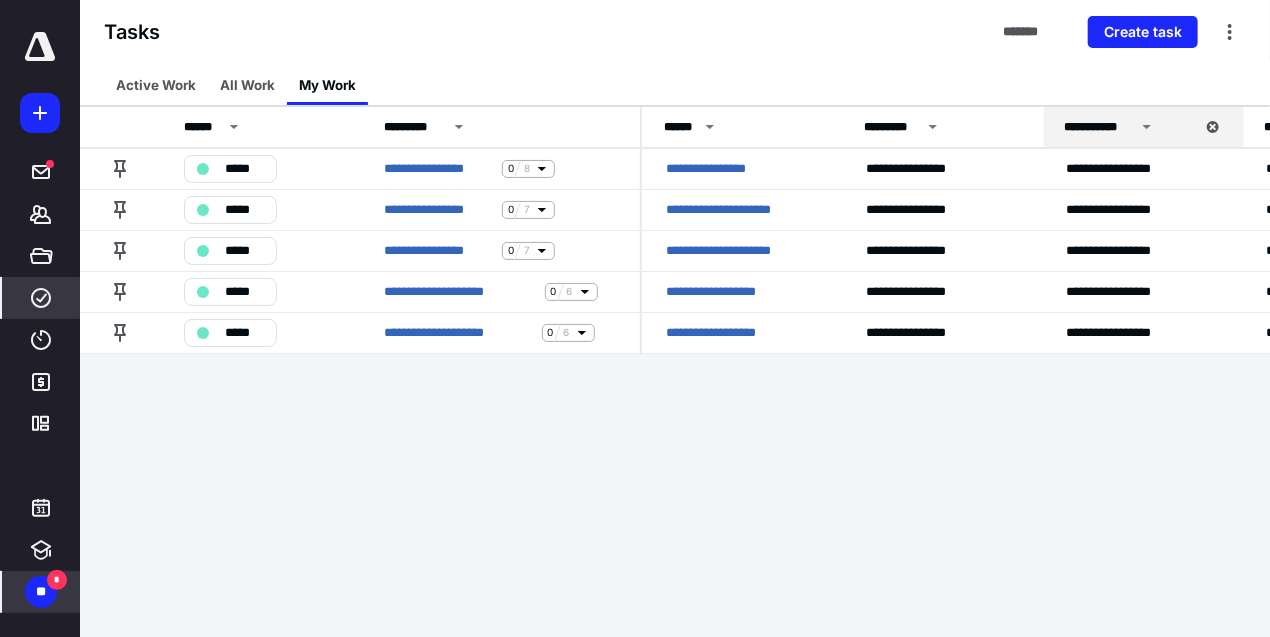 click on "**" at bounding box center (41, 592) 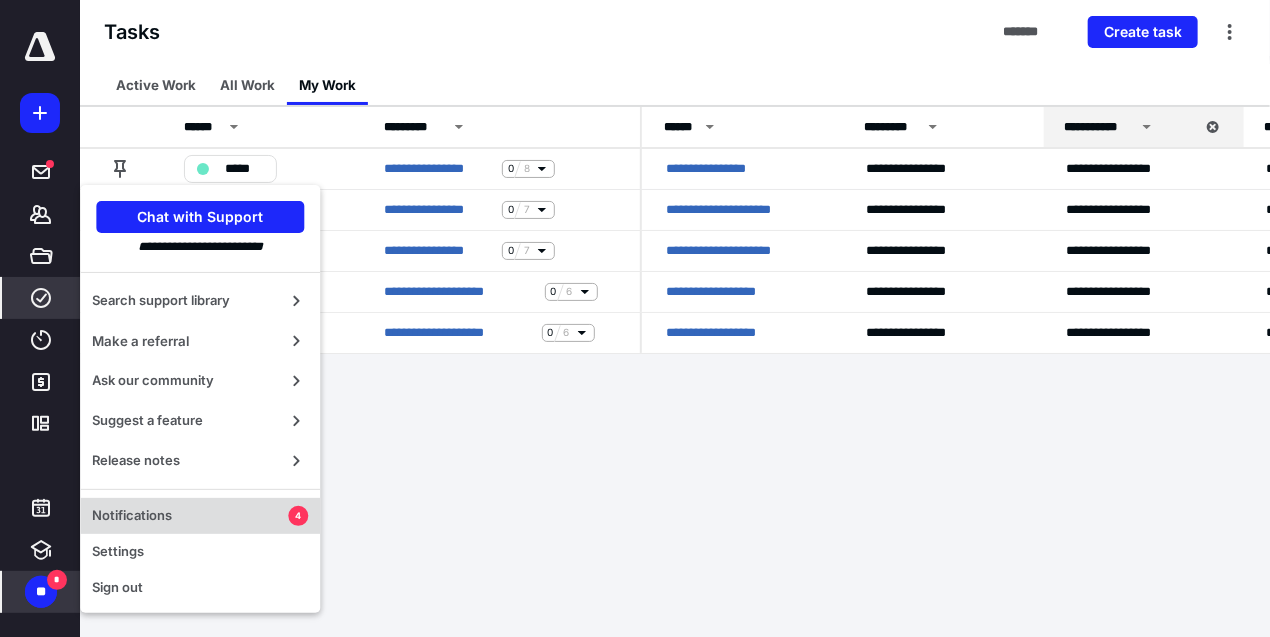 click on "Notifications 4" at bounding box center [200, 516] 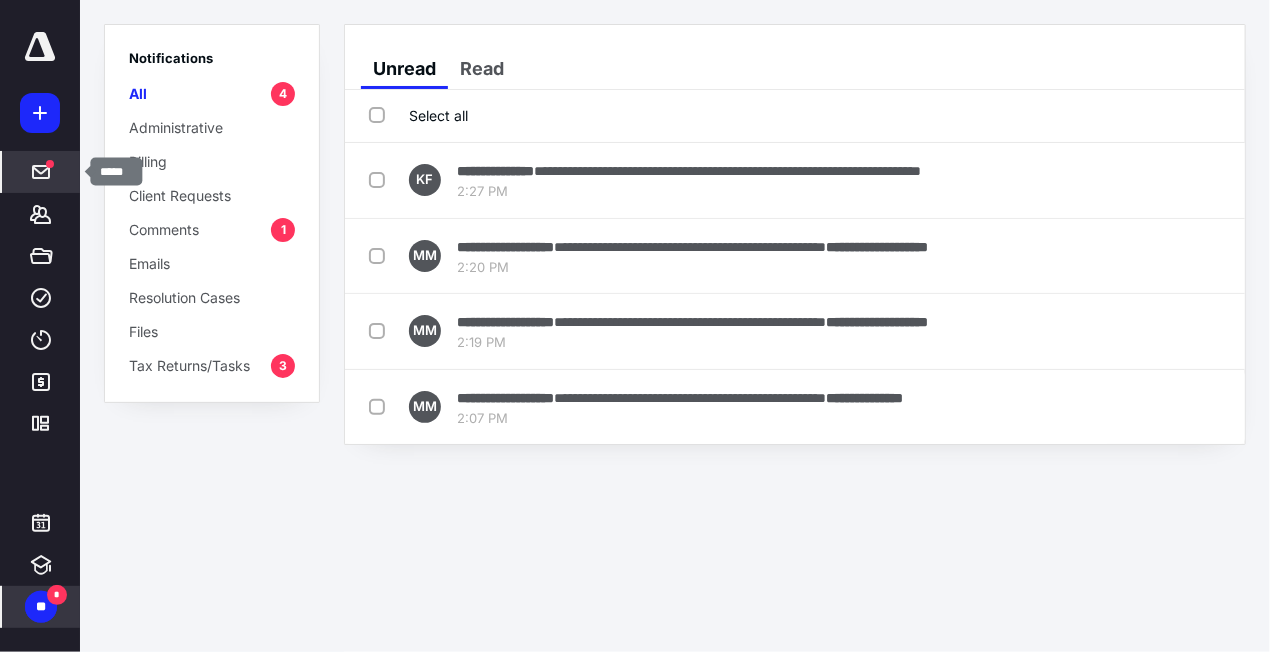 click 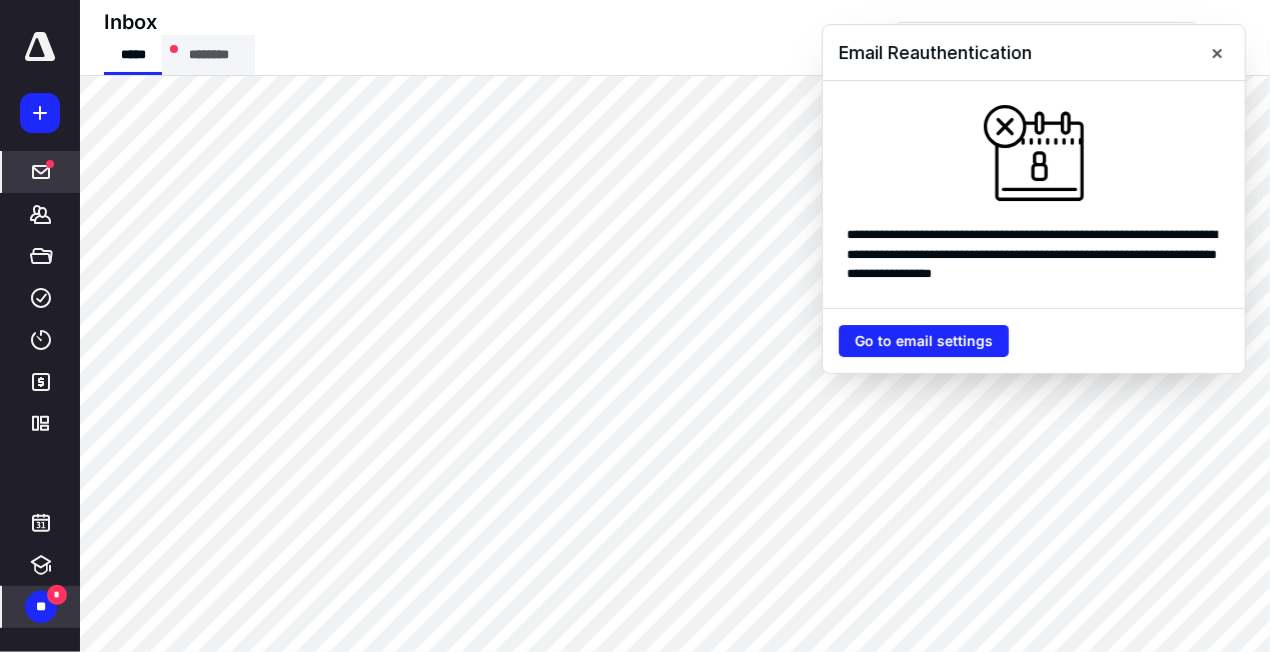 click on "********" at bounding box center (208, 55) 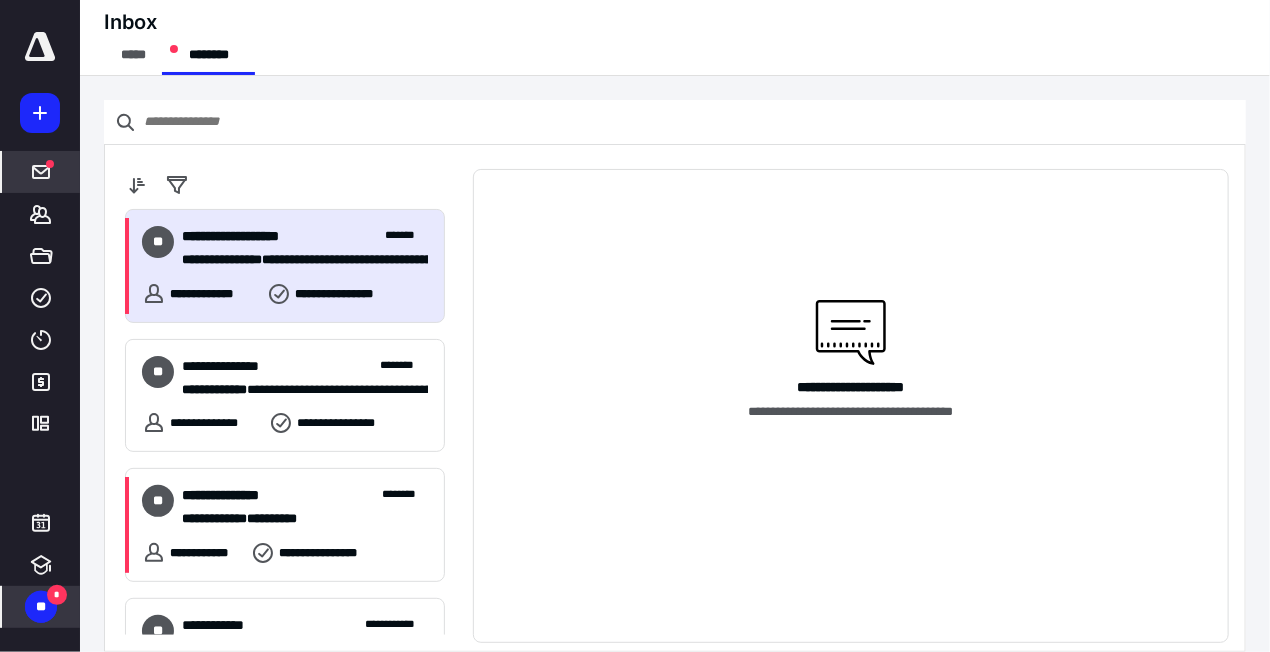 click on "**********" at bounding box center (297, 260) 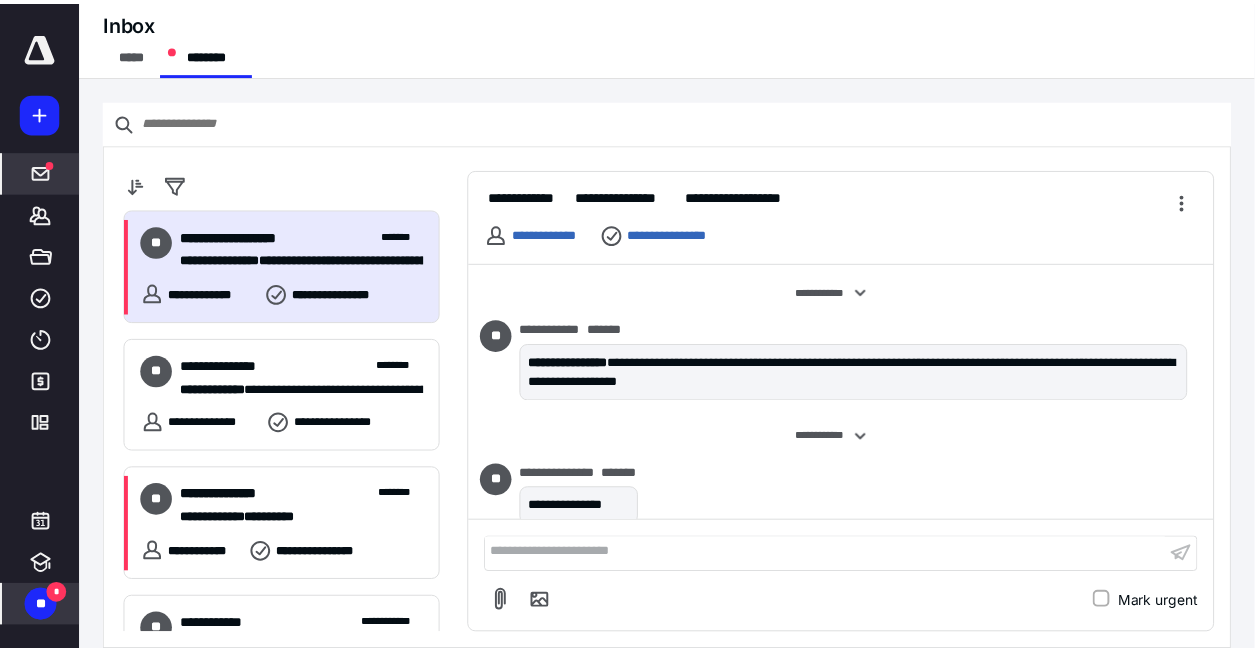 scroll, scrollTop: 352, scrollLeft: 0, axis: vertical 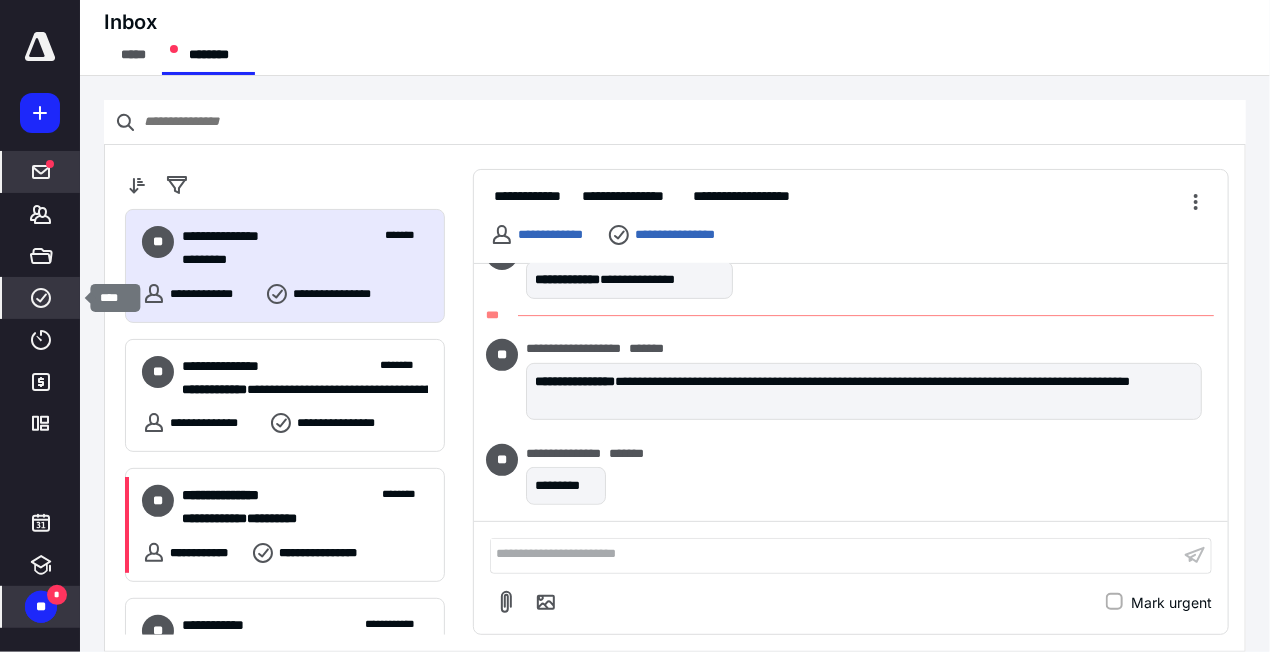 click on "****" at bounding box center (41, 298) 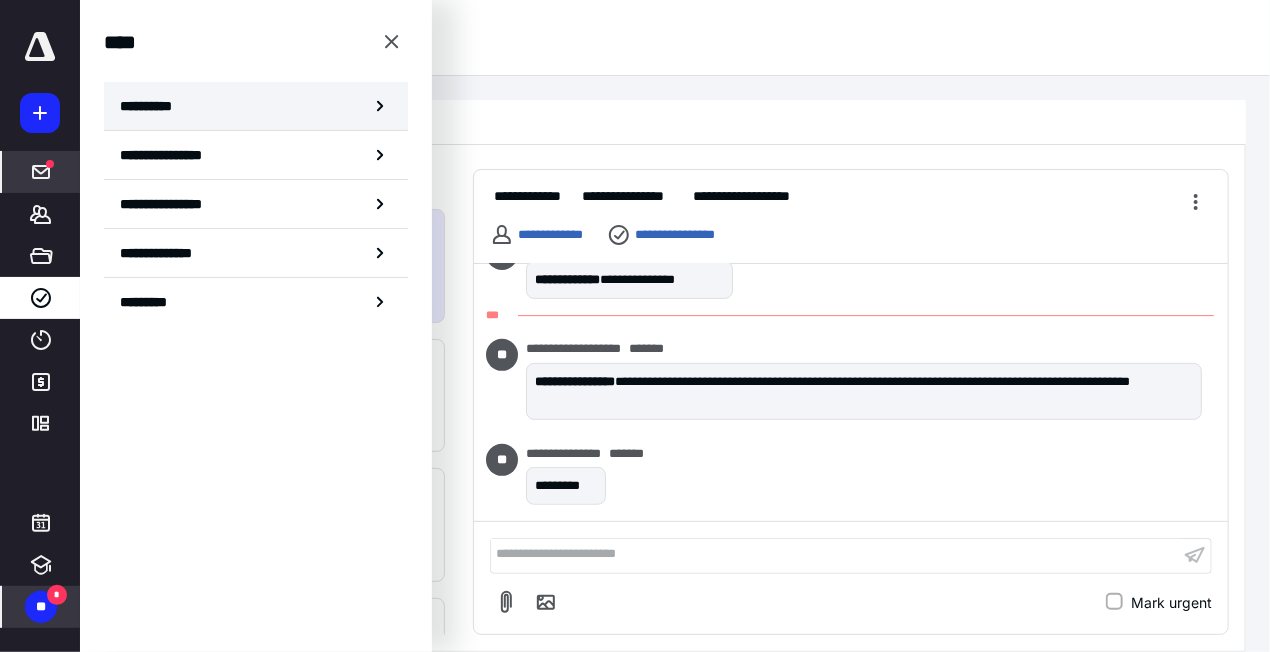 click on "**********" at bounding box center [256, 106] 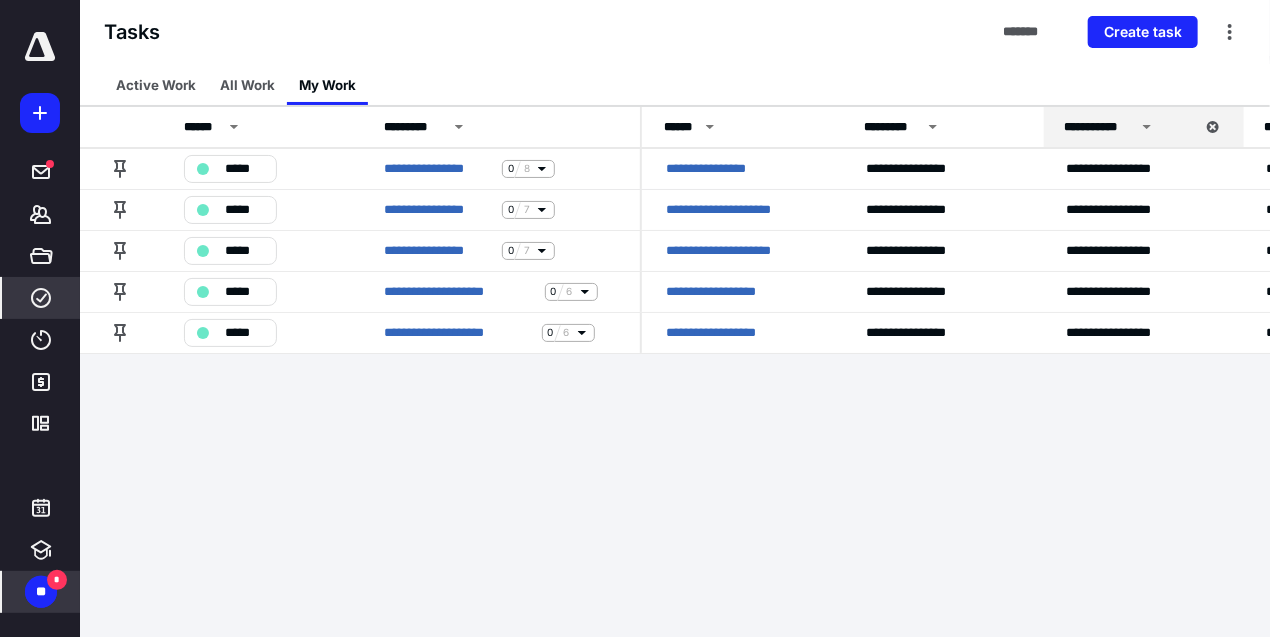 click on "Tasks ******* Create task" at bounding box center [675, 32] 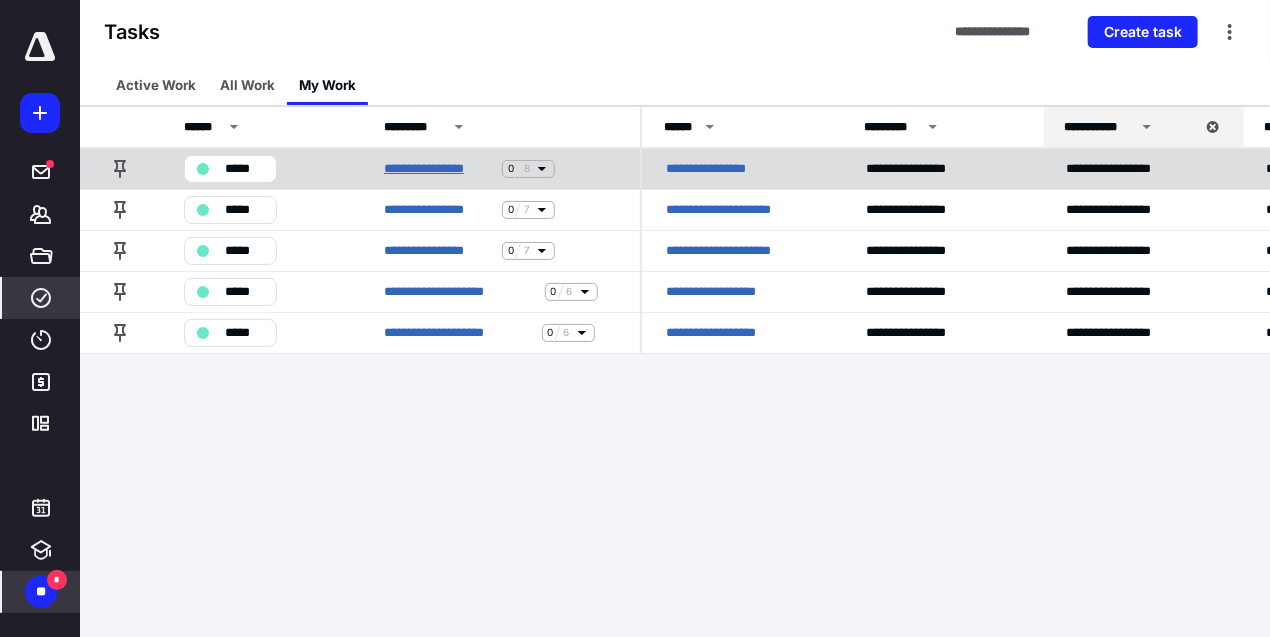 click on "**********" at bounding box center (439, 169) 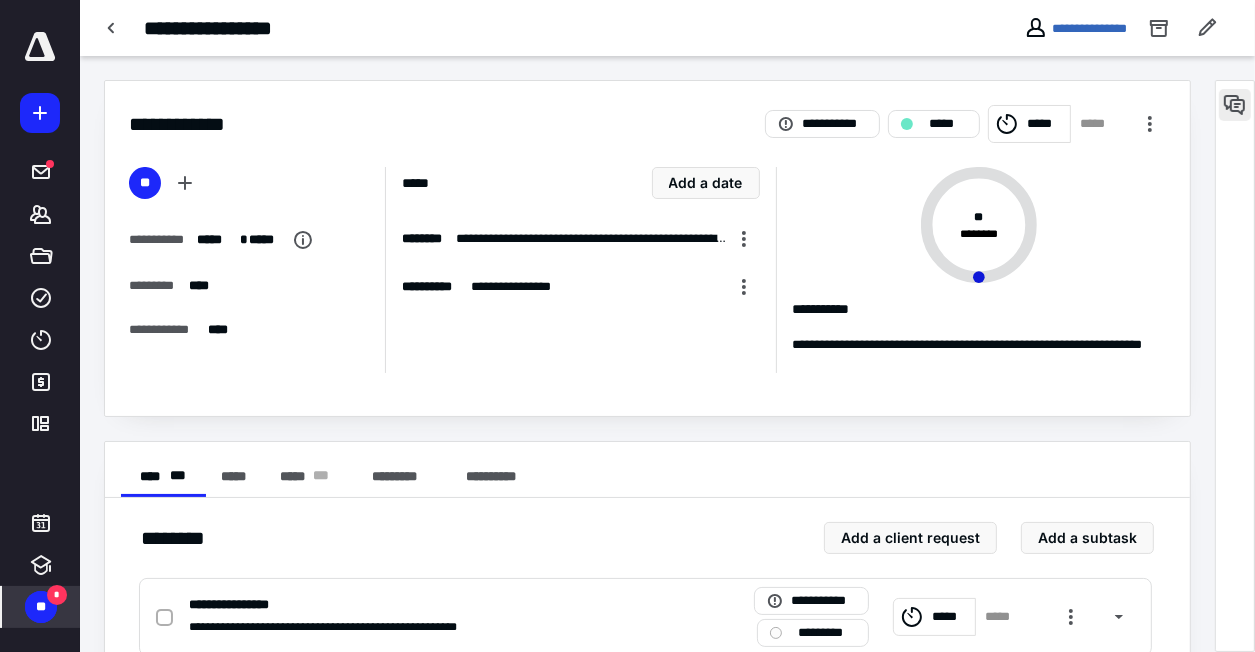 click at bounding box center (1235, 105) 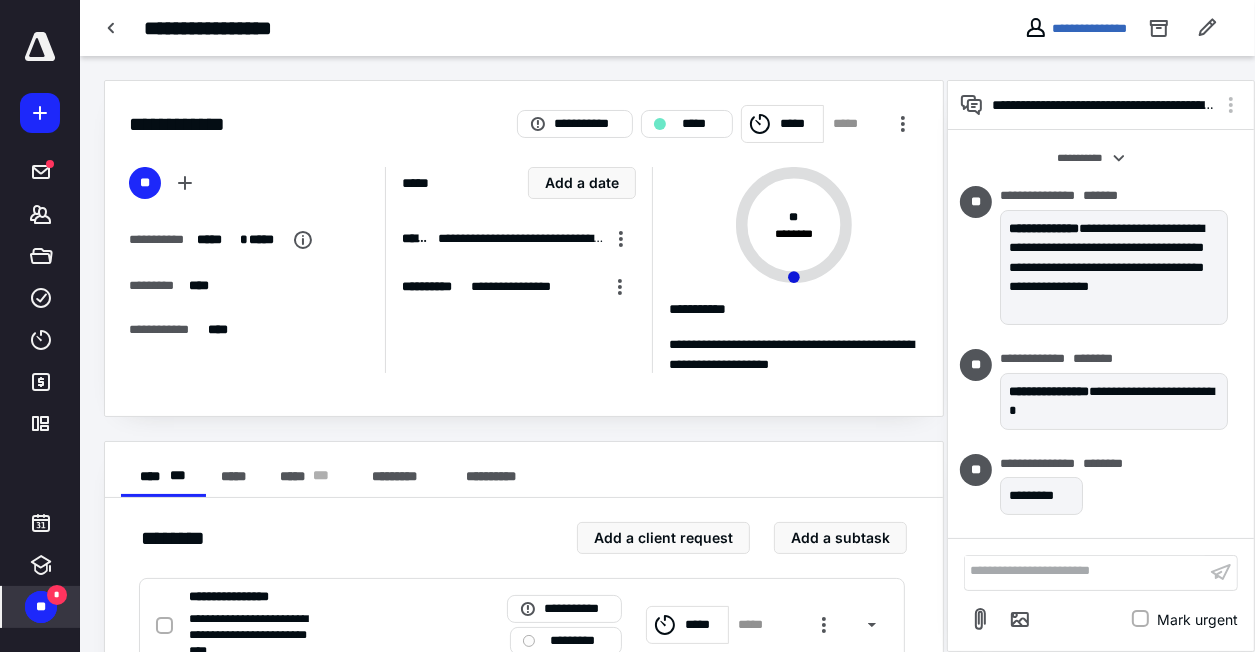 scroll, scrollTop: 0, scrollLeft: 0, axis: both 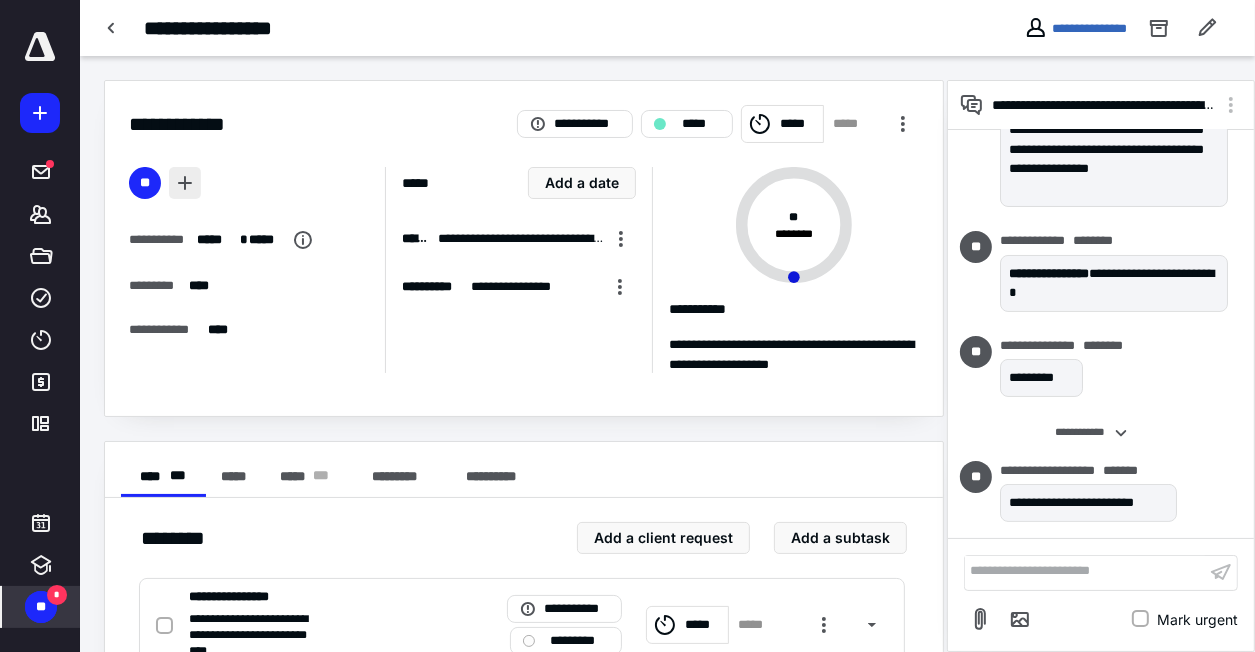 click at bounding box center (185, 183) 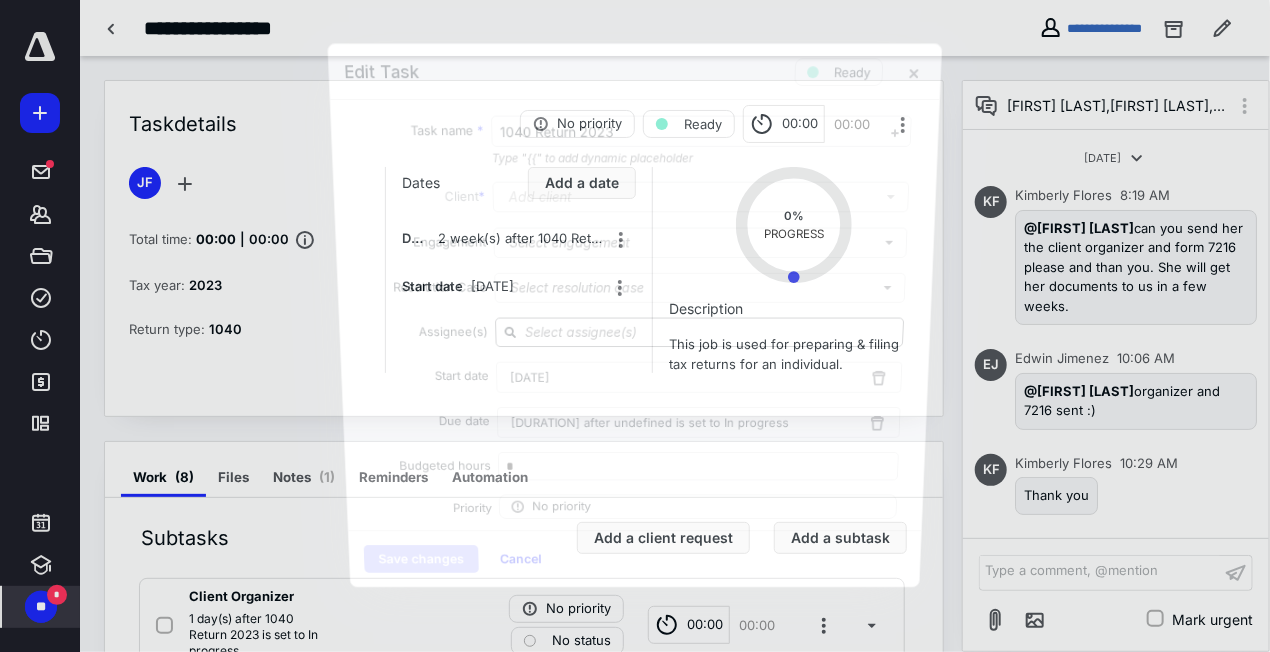 scroll, scrollTop: 118, scrollLeft: 0, axis: vertical 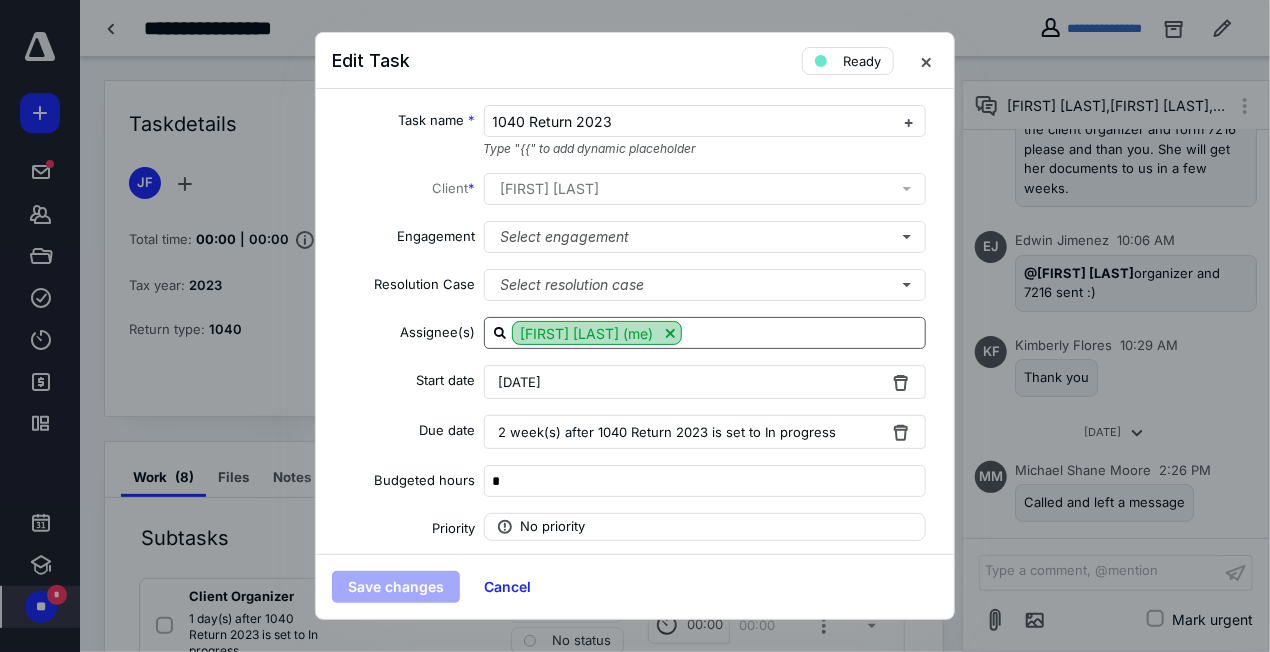 click at bounding box center (670, 333) 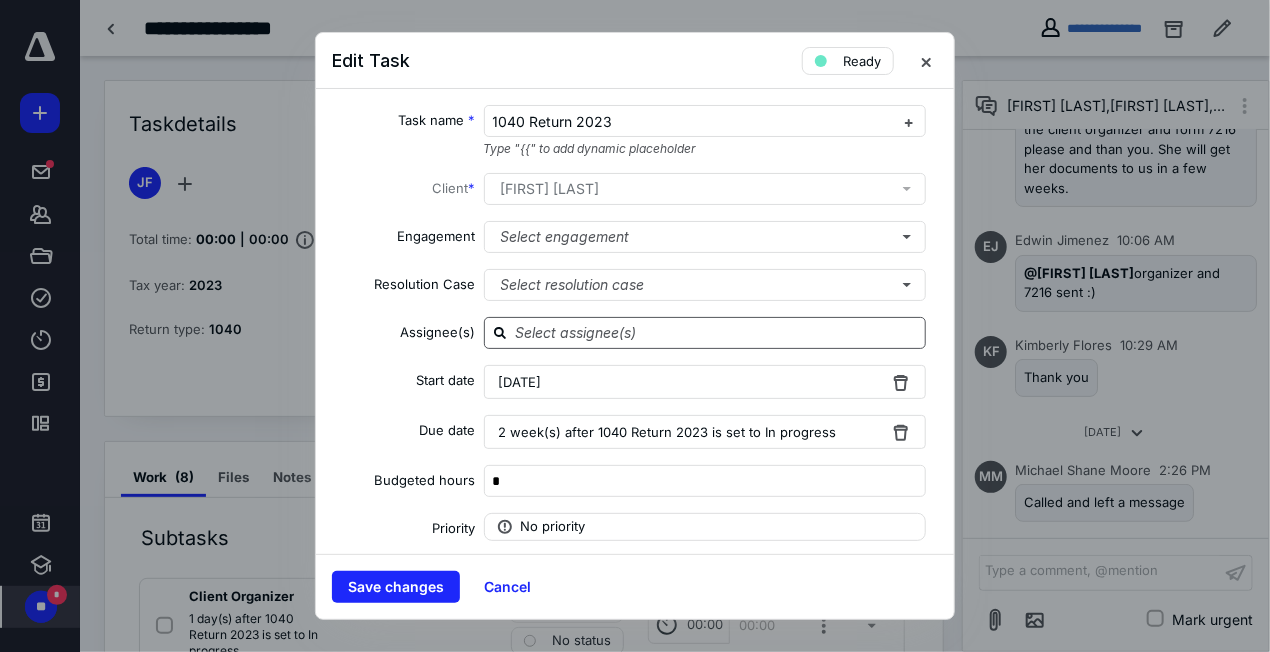 click 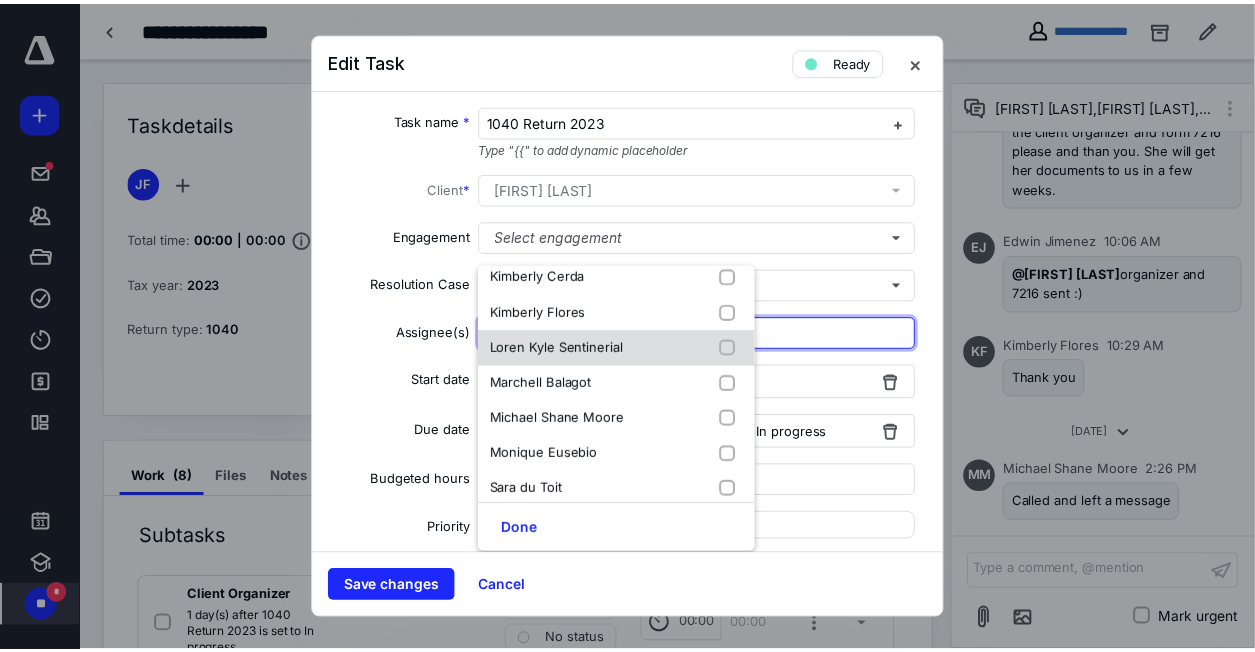 scroll, scrollTop: 300, scrollLeft: 0, axis: vertical 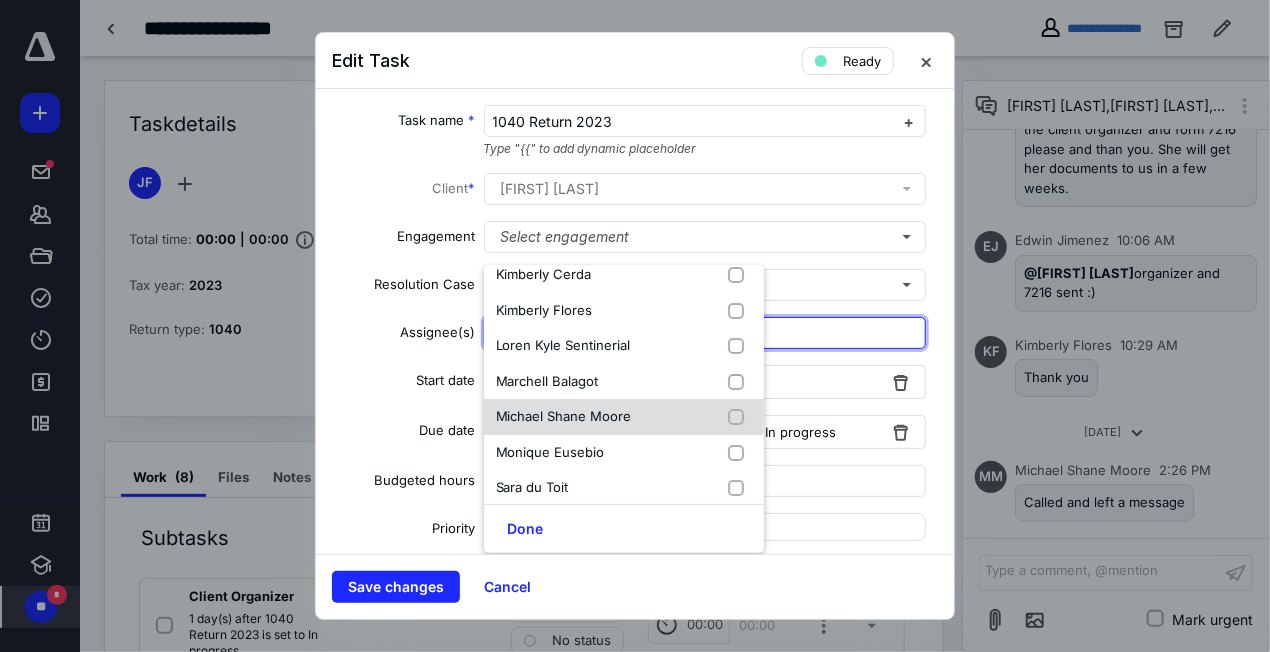 click on "Michael Shane Moore" at bounding box center [564, 416] 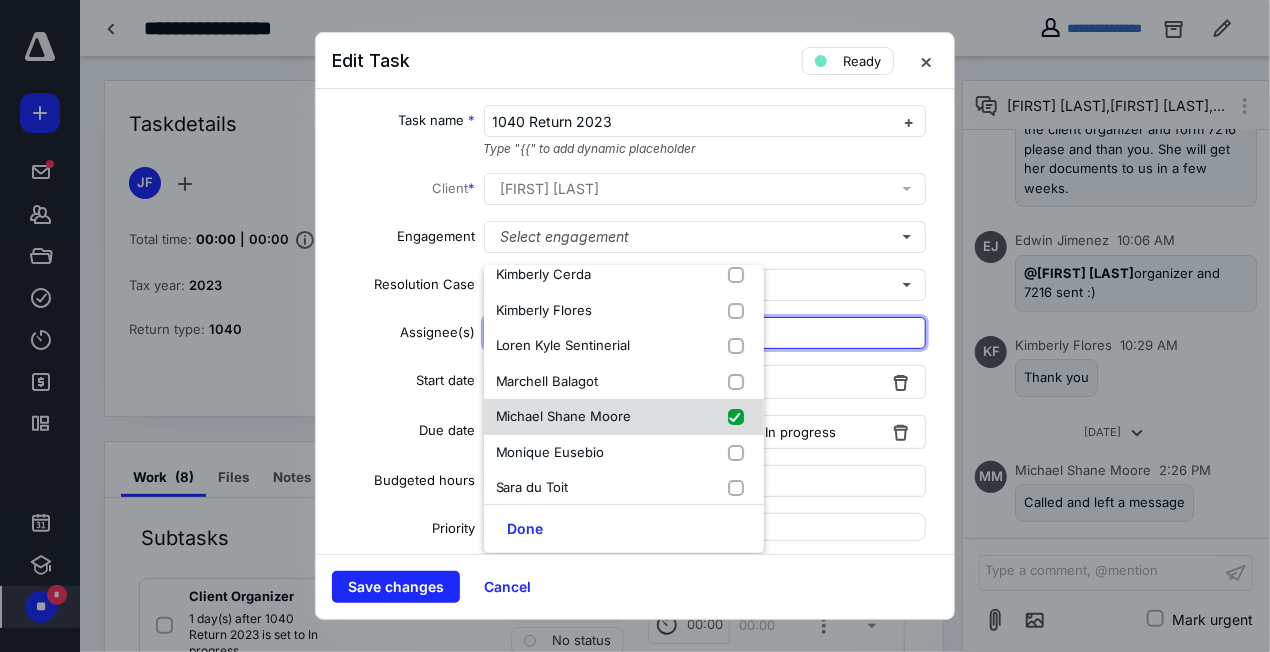 checkbox on "true" 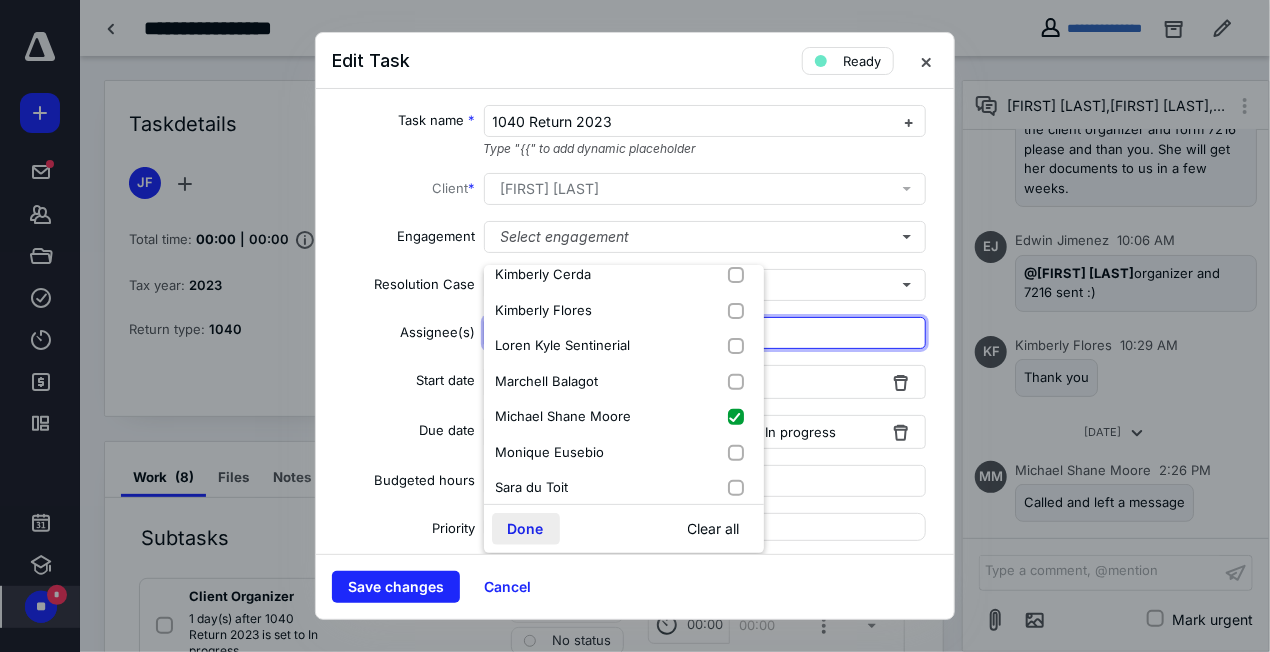 click on "Done" at bounding box center (526, 529) 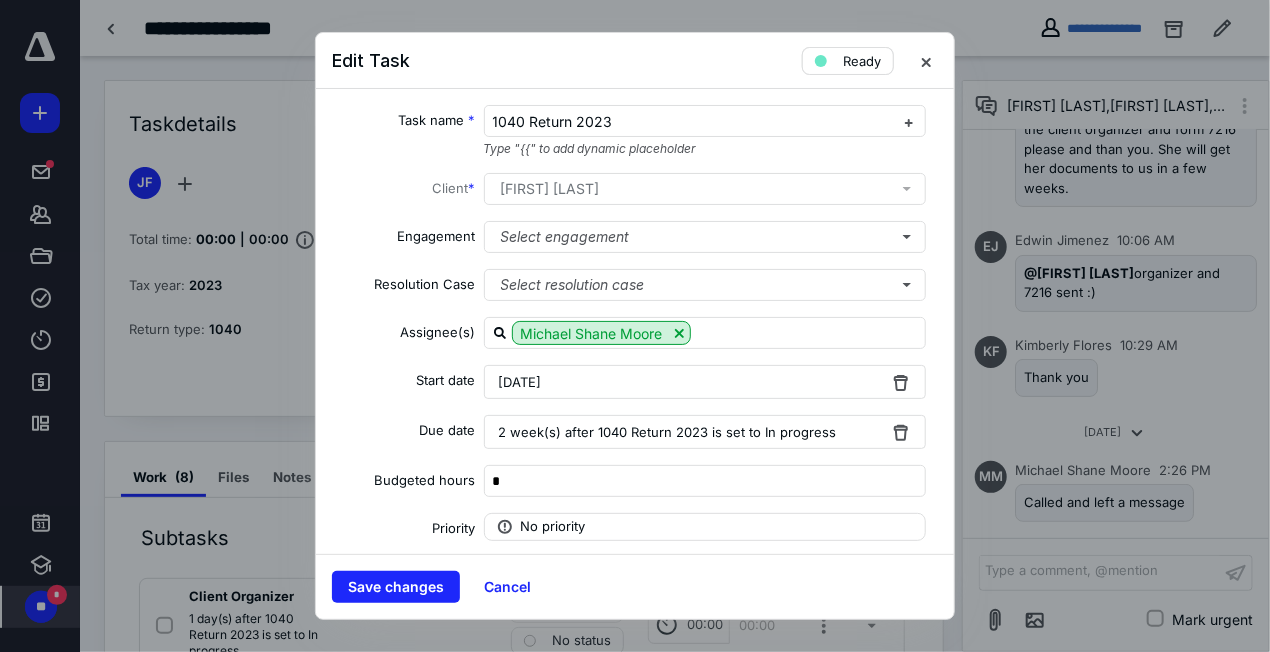 click on "Ready" at bounding box center [862, 61] 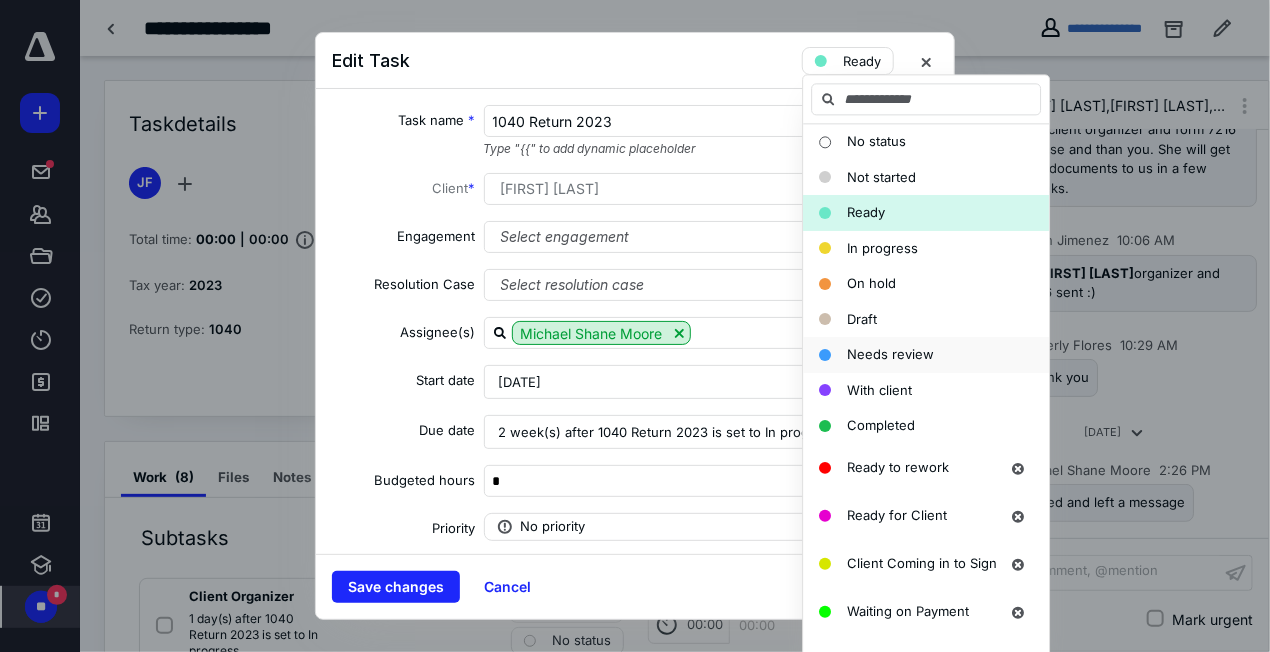 click on "Needs review" at bounding box center [890, 354] 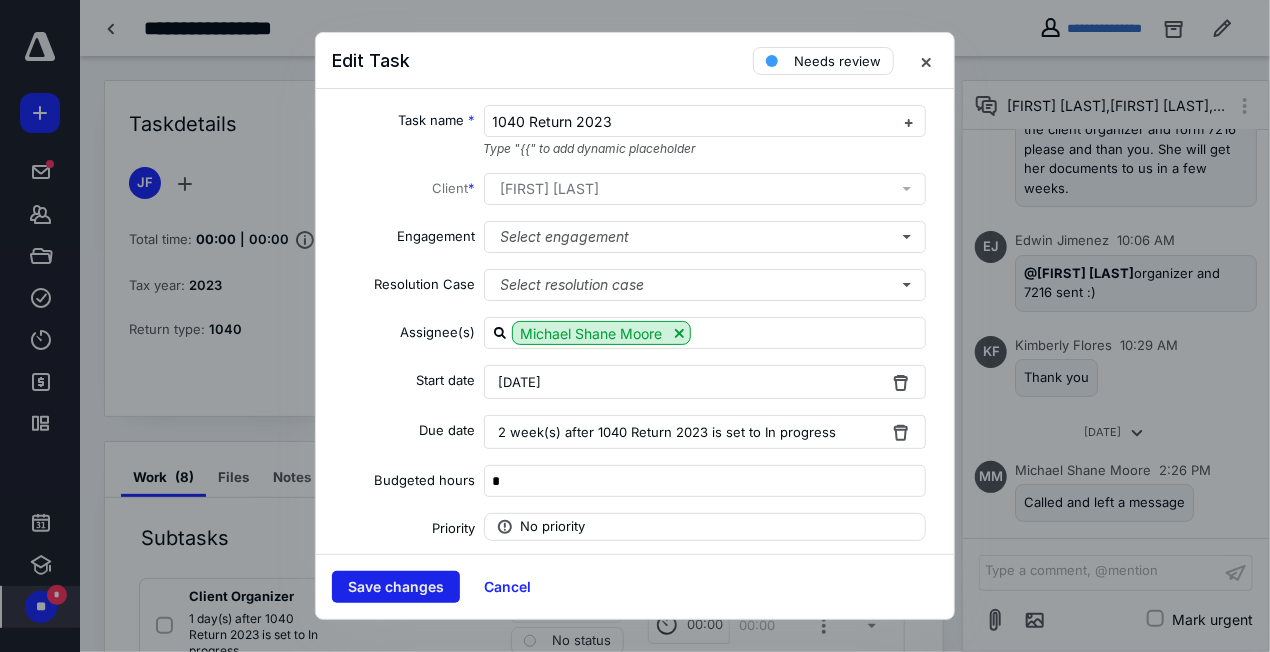 click on "Save changes" at bounding box center [396, 587] 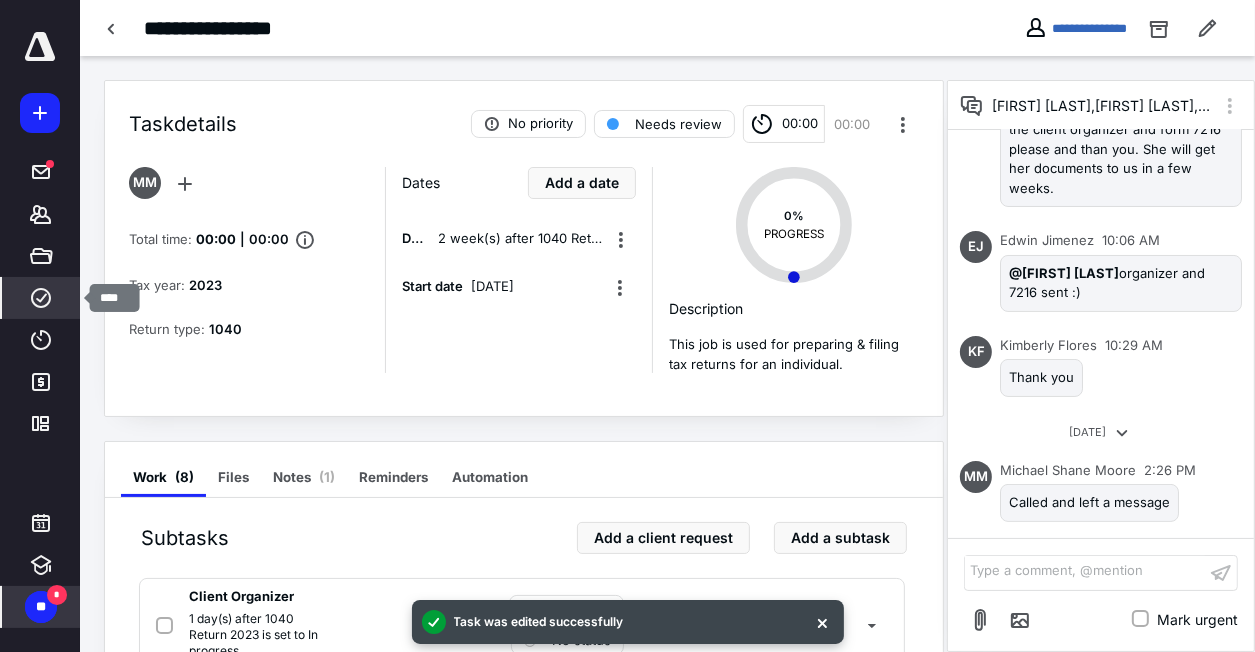 click 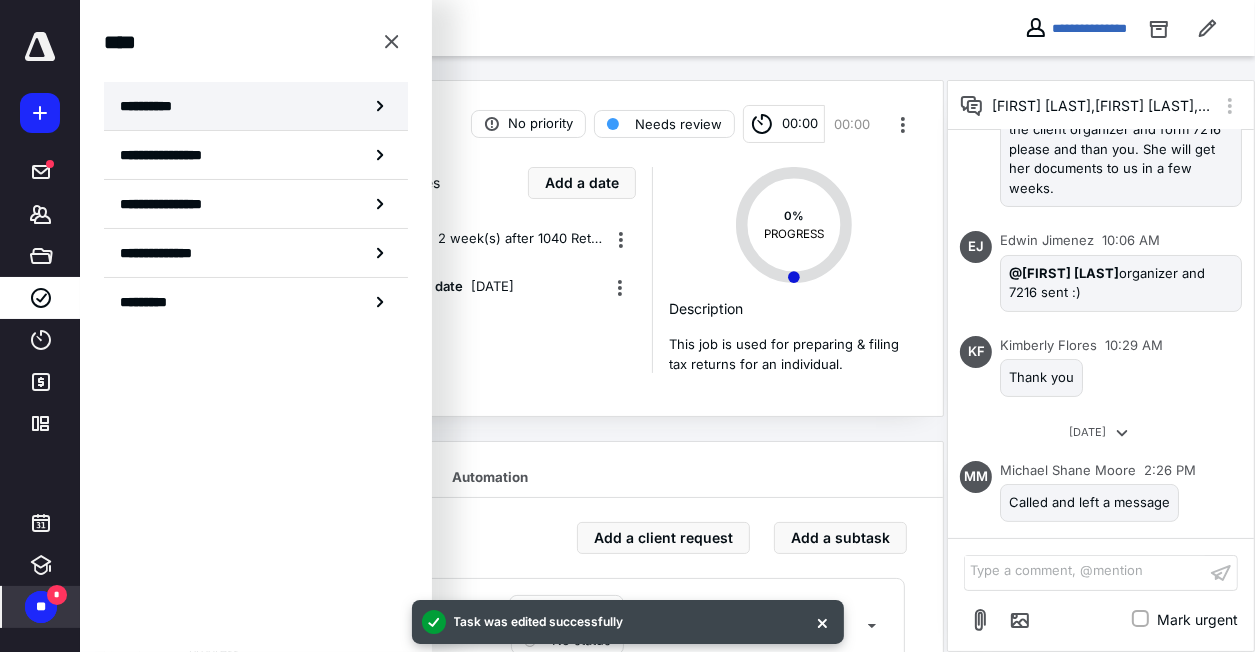 click on "**********" at bounding box center [256, 106] 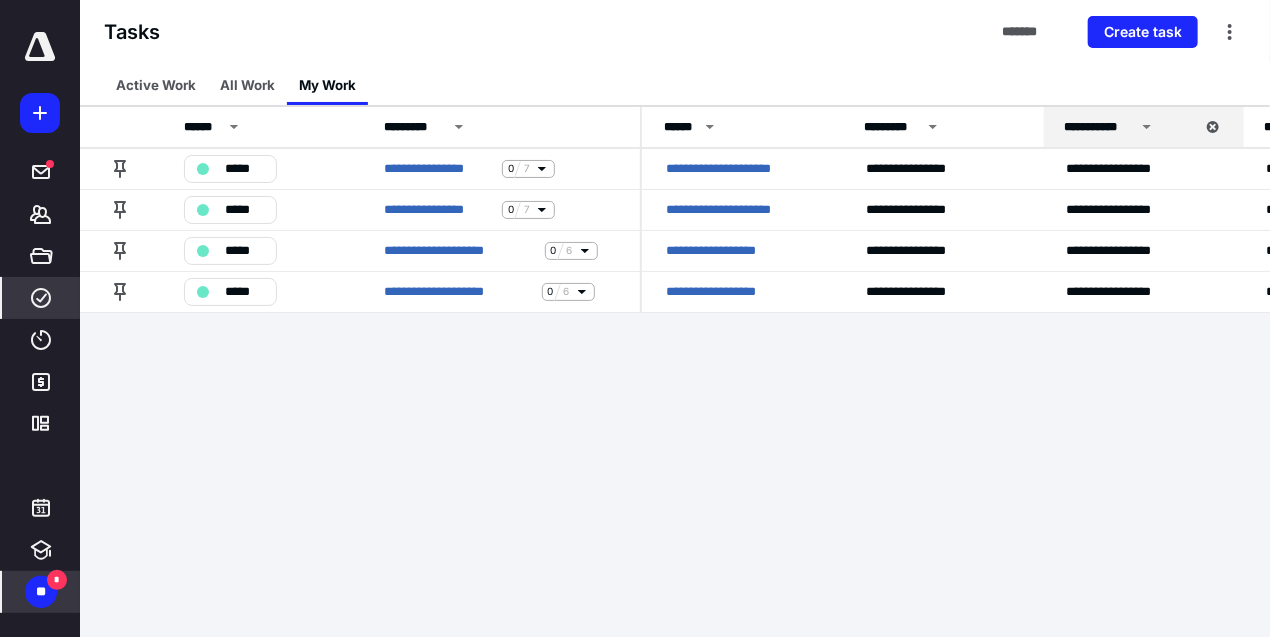 click on "Tasks ******* Create task" at bounding box center (675, 32) 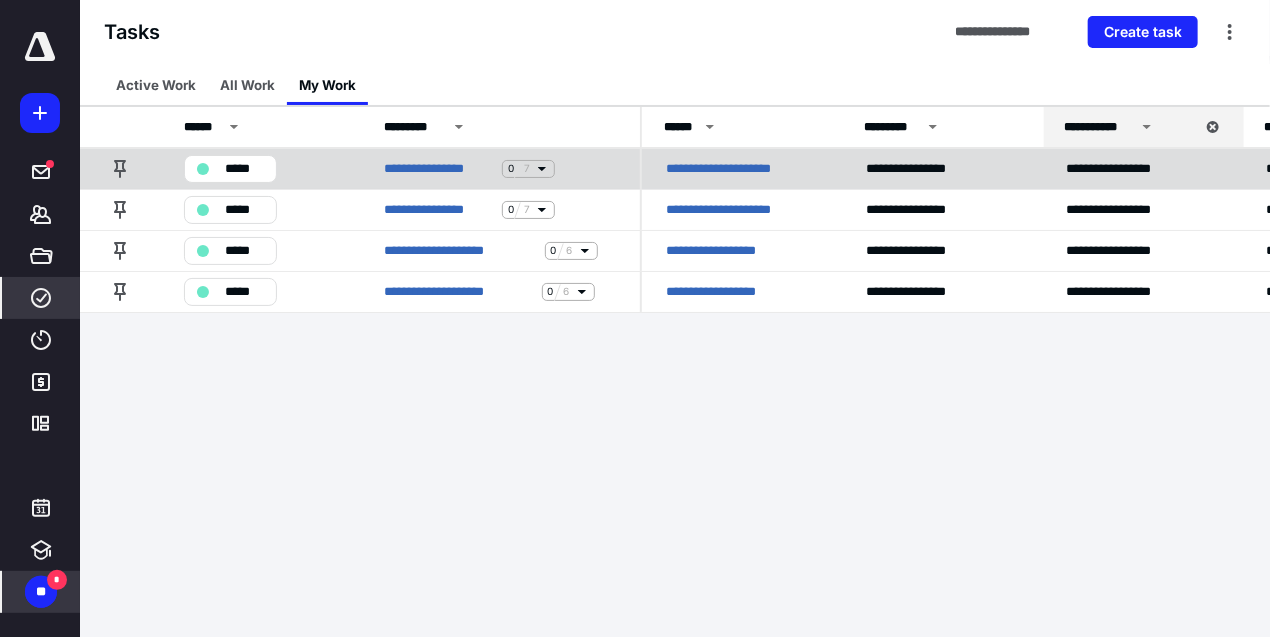 click on "**********" at bounding box center [733, 169] 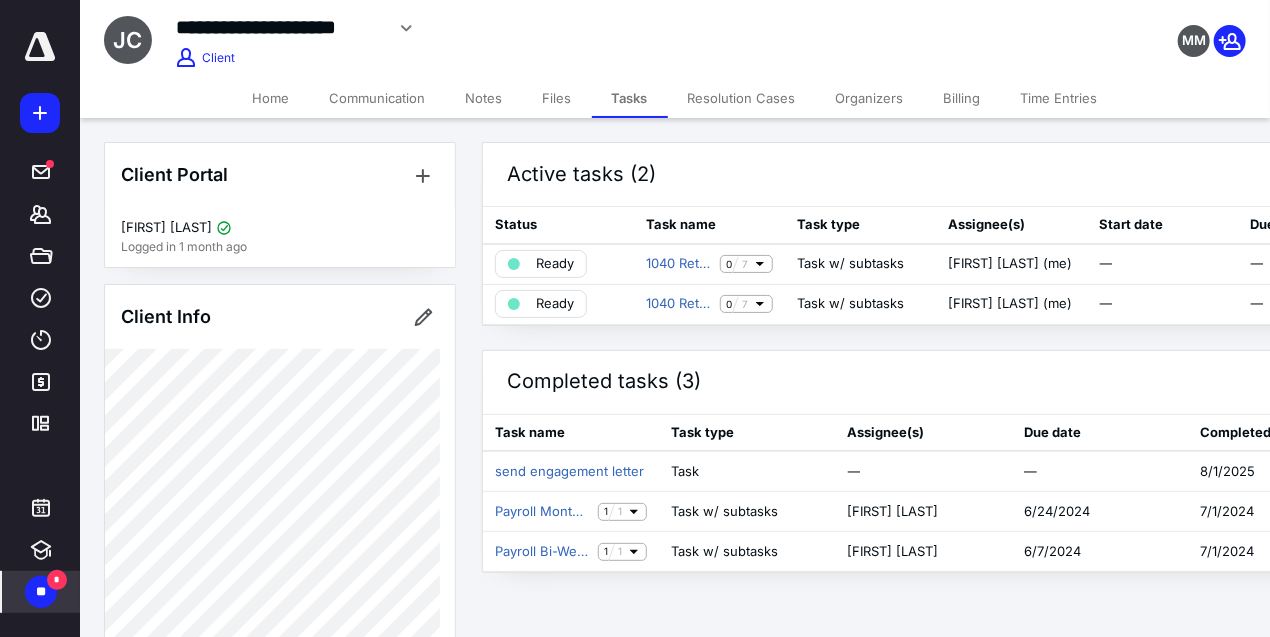 click on "Home" at bounding box center [271, 98] 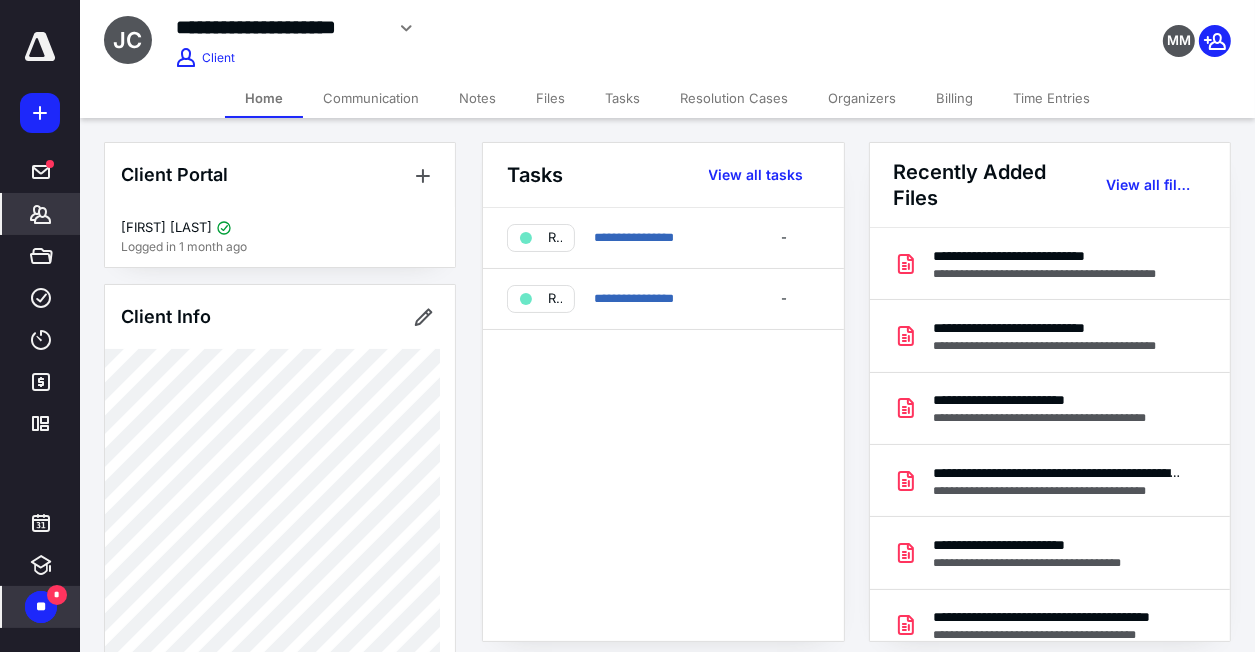 click on "Notes" at bounding box center [477, 98] 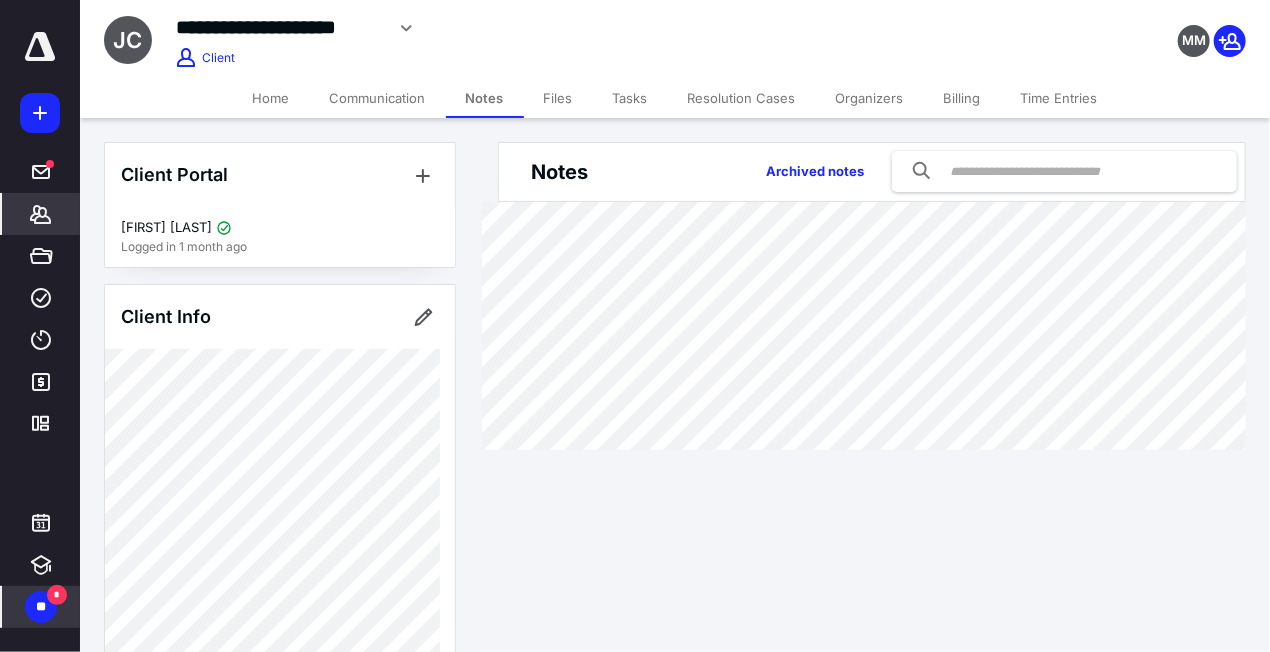 click on "Home" at bounding box center (271, 98) 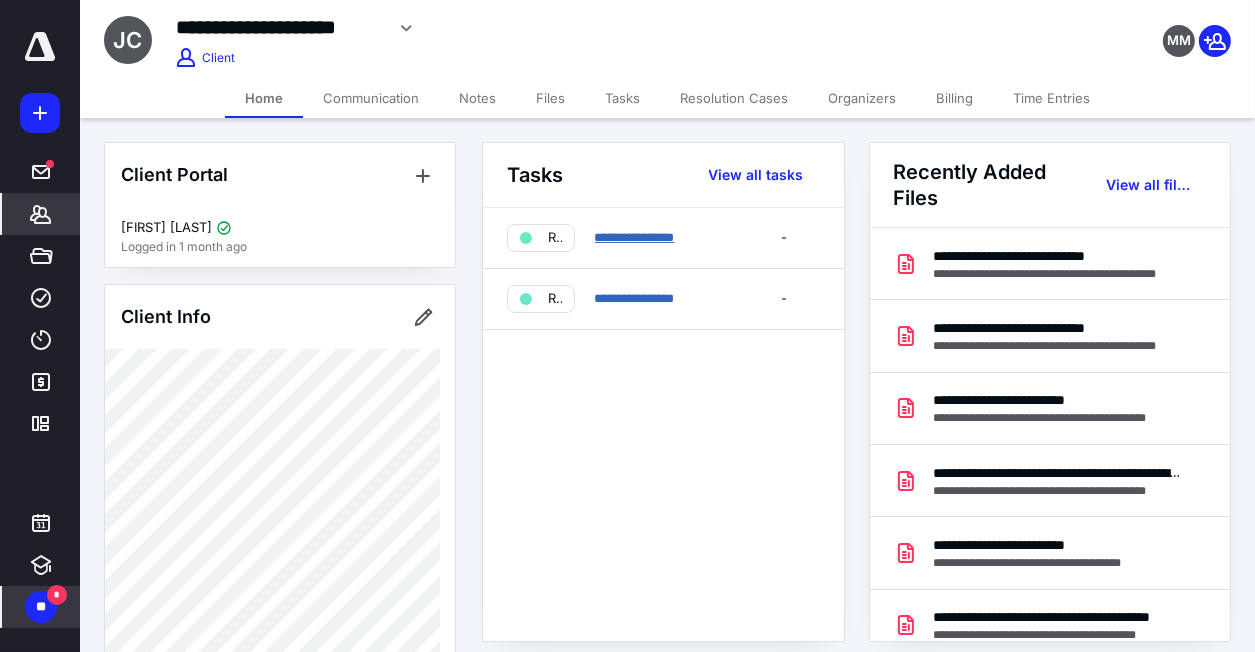 click on "**********" at bounding box center (635, 237) 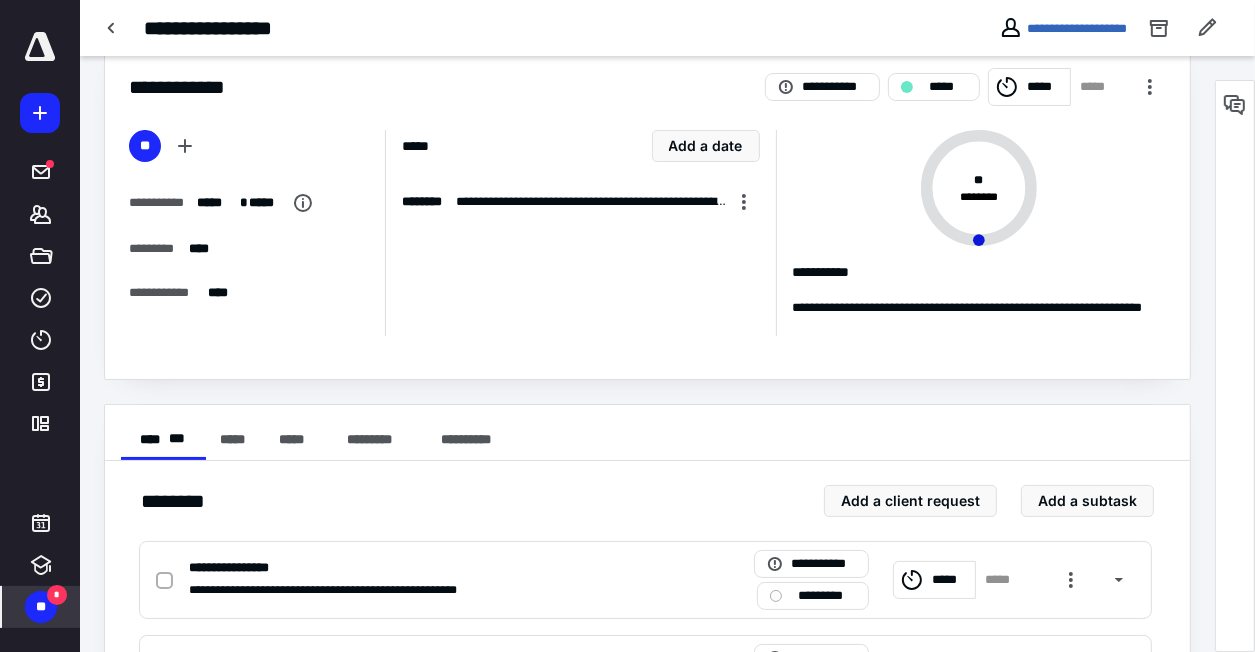 scroll, scrollTop: 16, scrollLeft: 0, axis: vertical 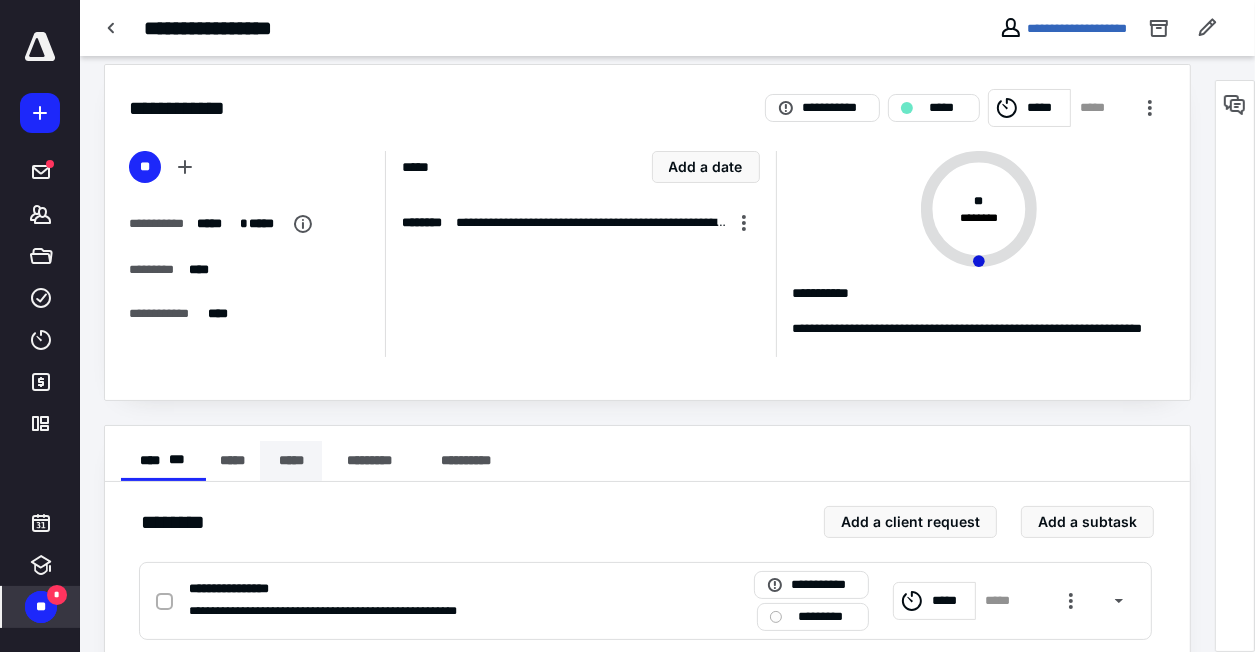 click on "*****" at bounding box center (291, 461) 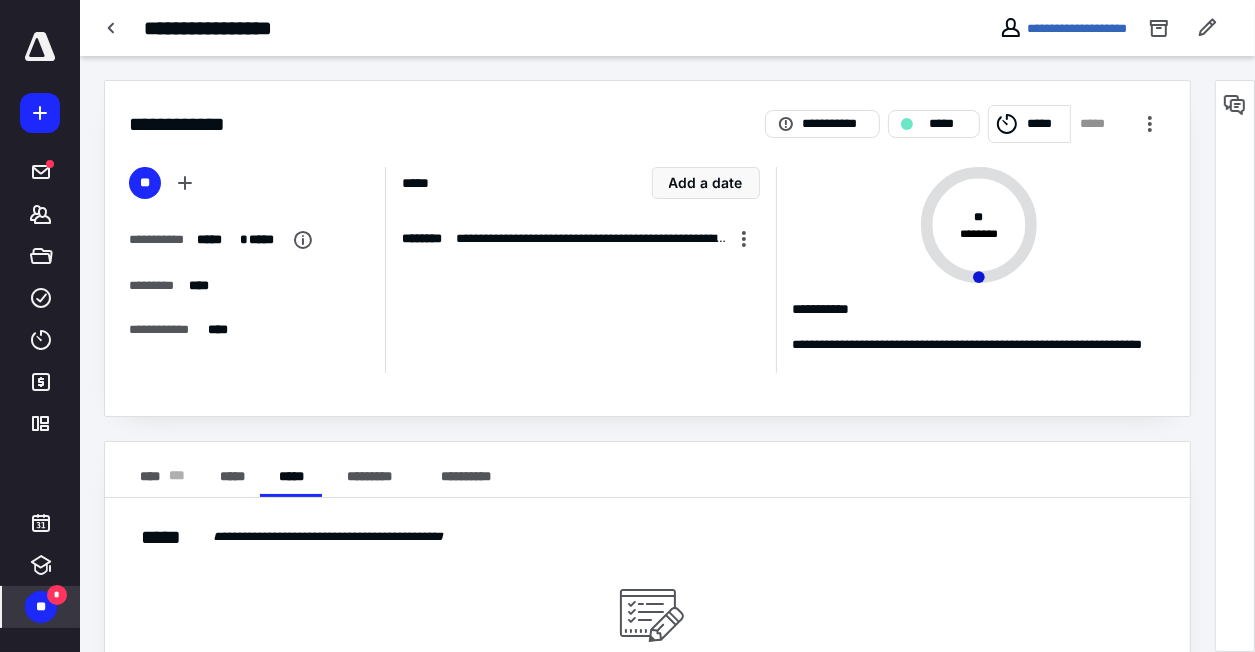 scroll, scrollTop: 0, scrollLeft: 0, axis: both 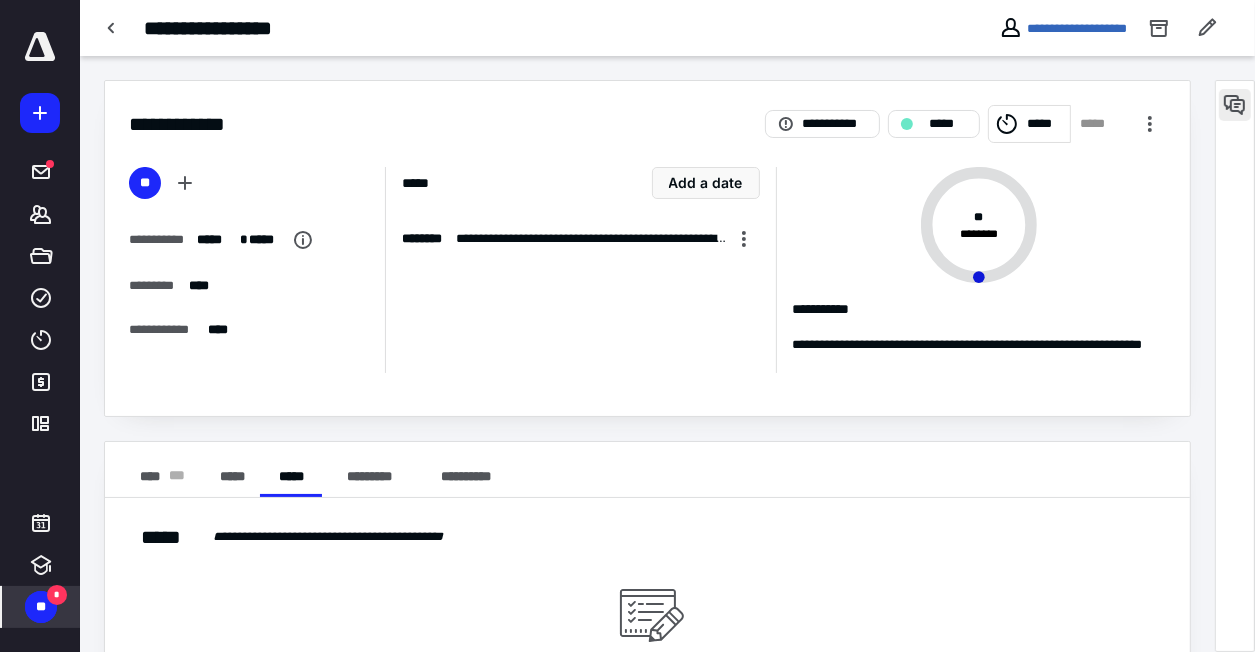click at bounding box center (1235, 105) 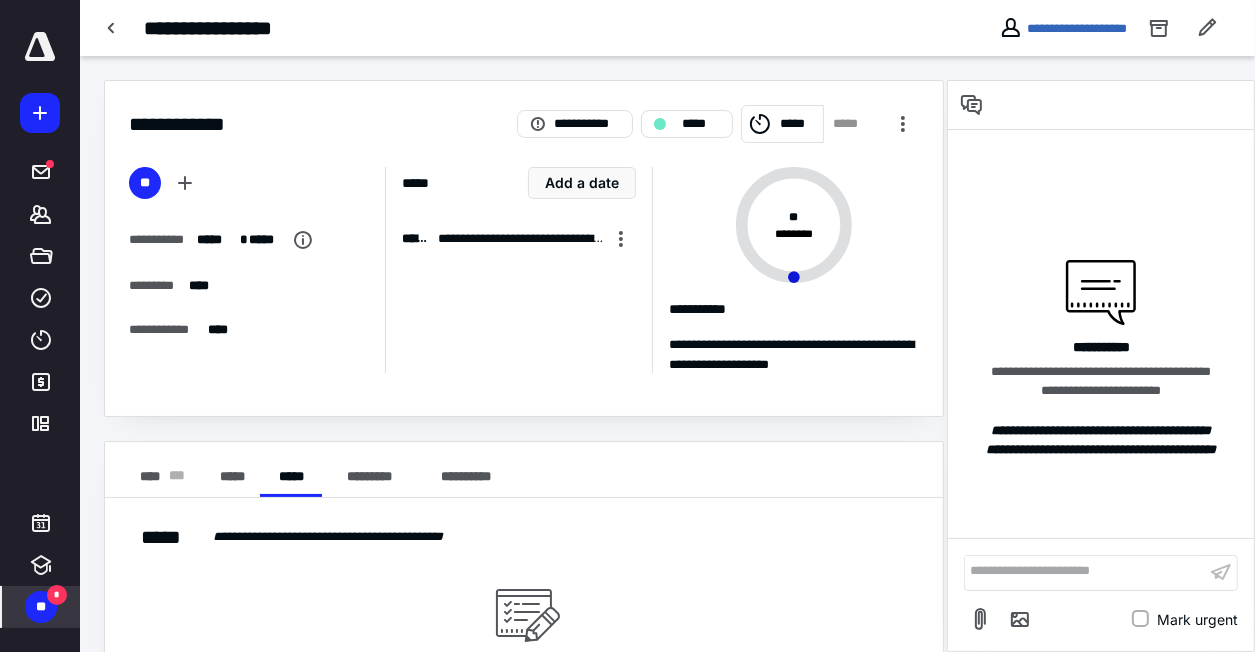 click on "**********" at bounding box center [524, 112] 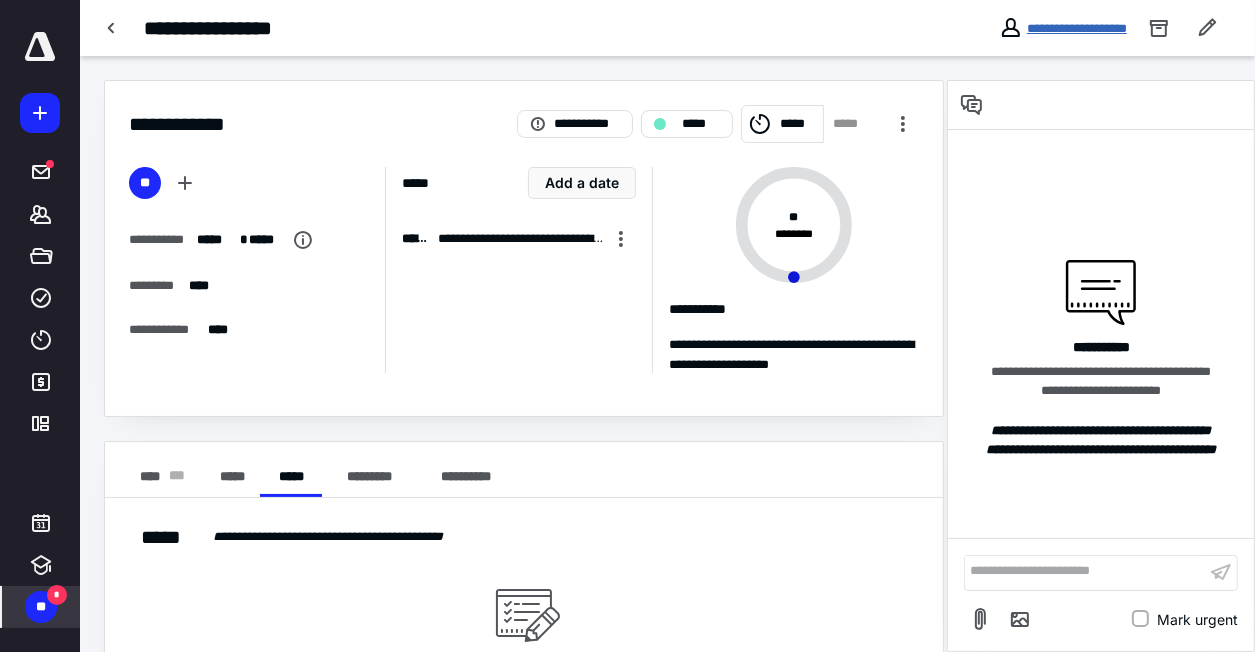 click on "**********" at bounding box center [1077, 28] 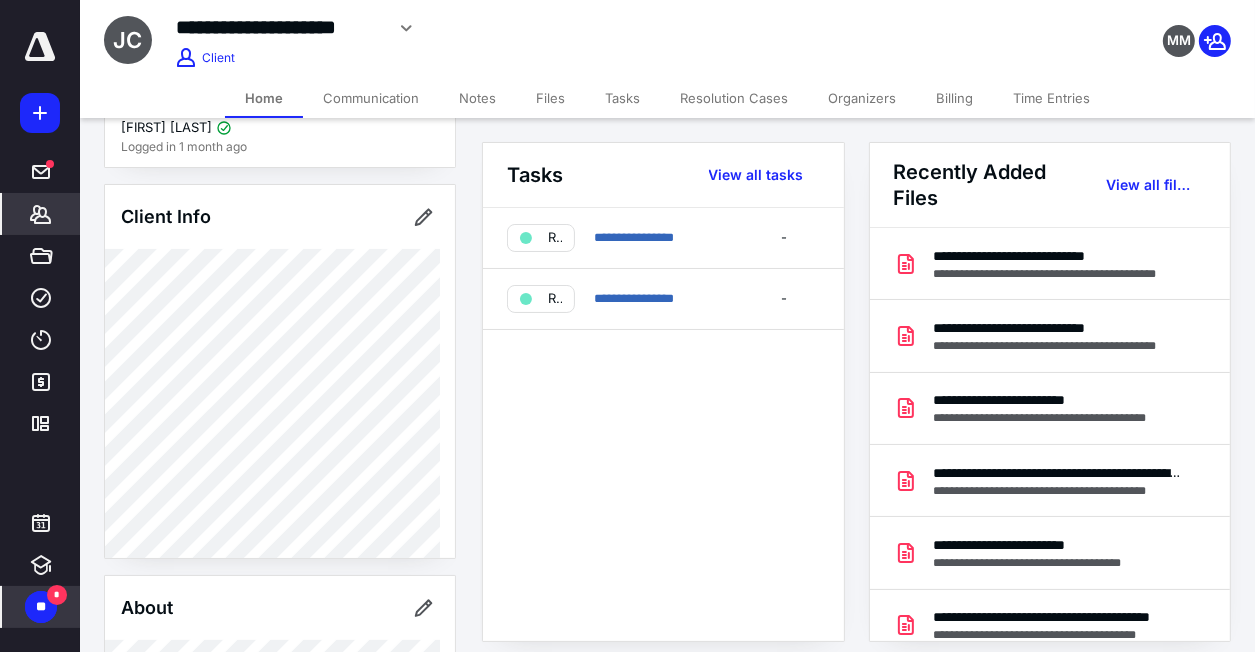 scroll, scrollTop: 100, scrollLeft: 0, axis: vertical 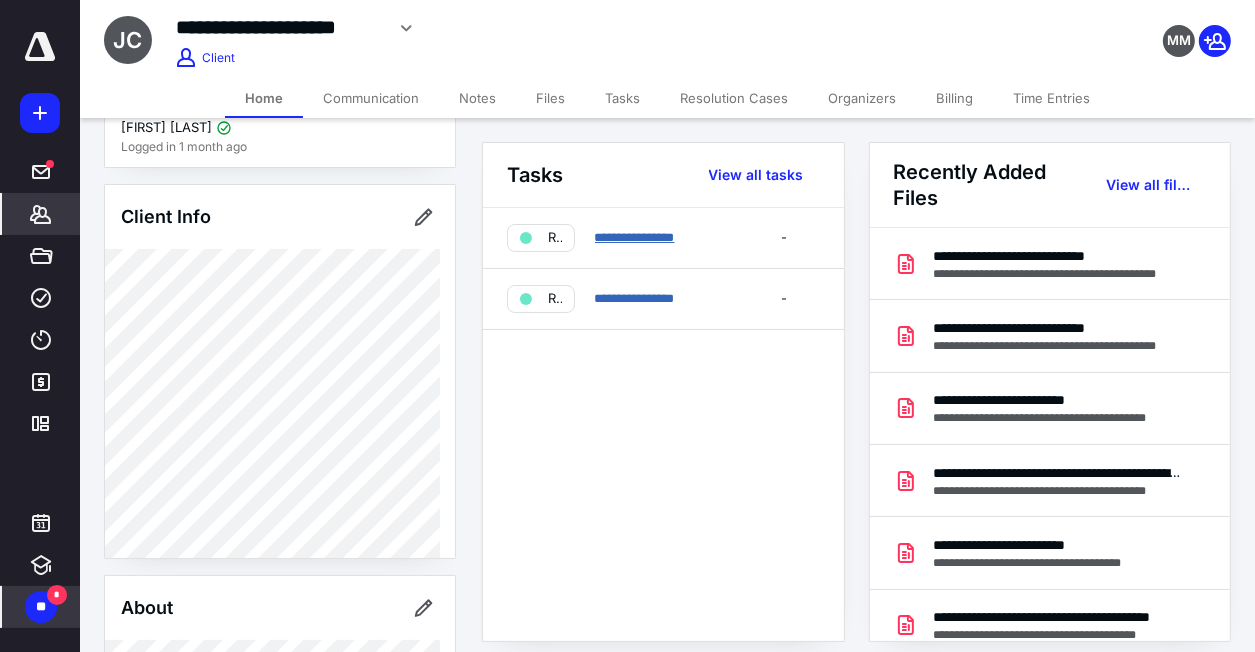 click on "**********" at bounding box center (635, 237) 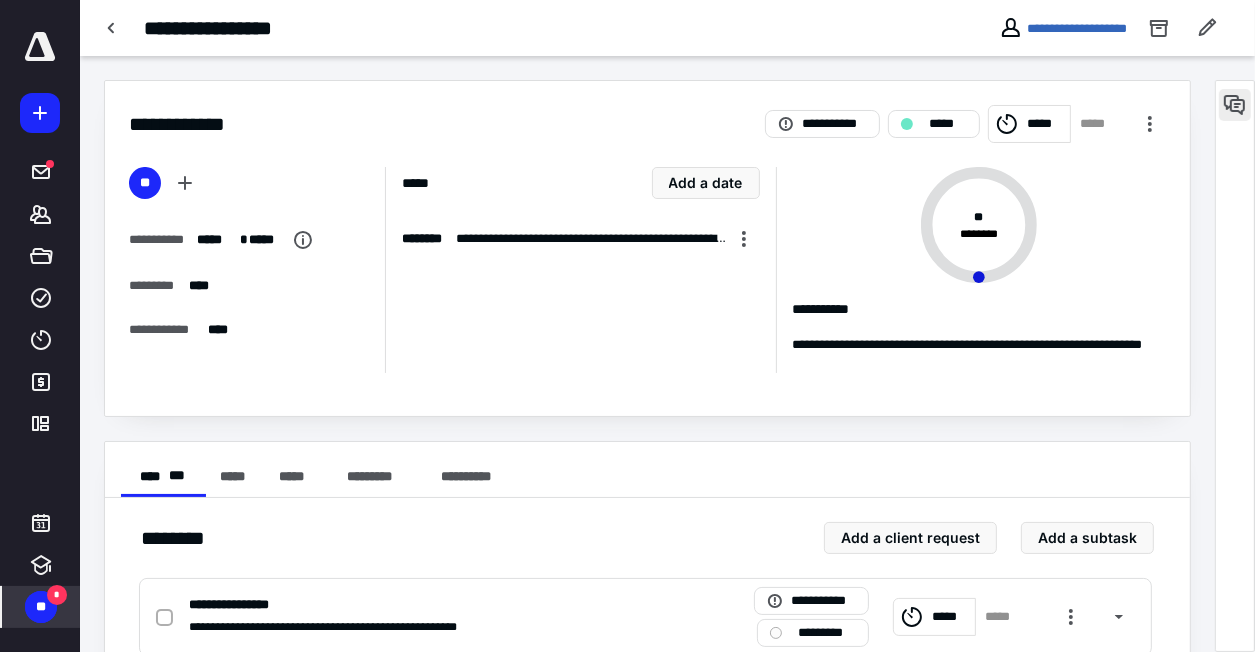 click at bounding box center (1235, 105) 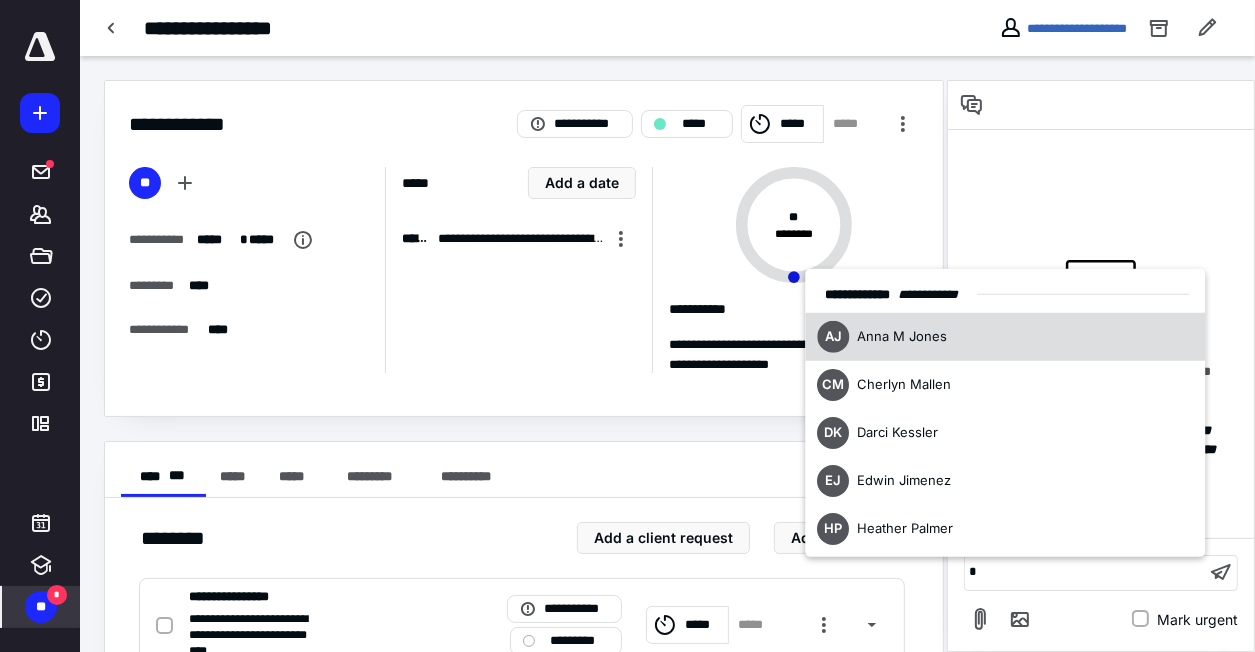 type 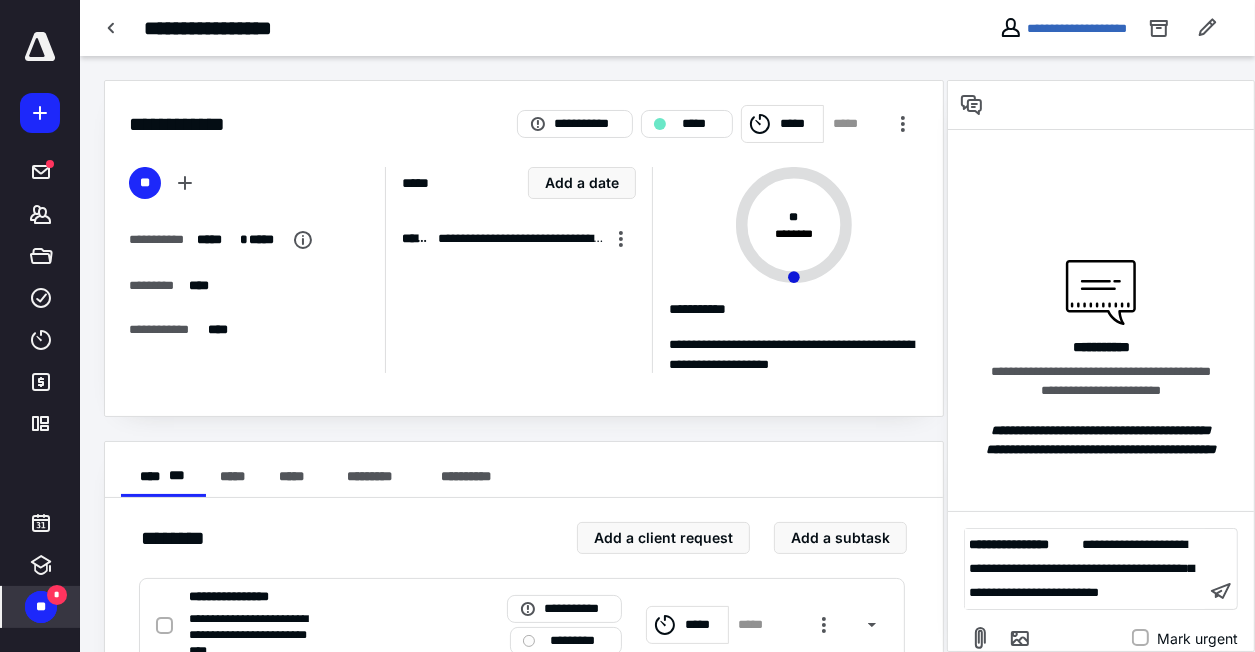 click on "**********" at bounding box center (1101, 325) 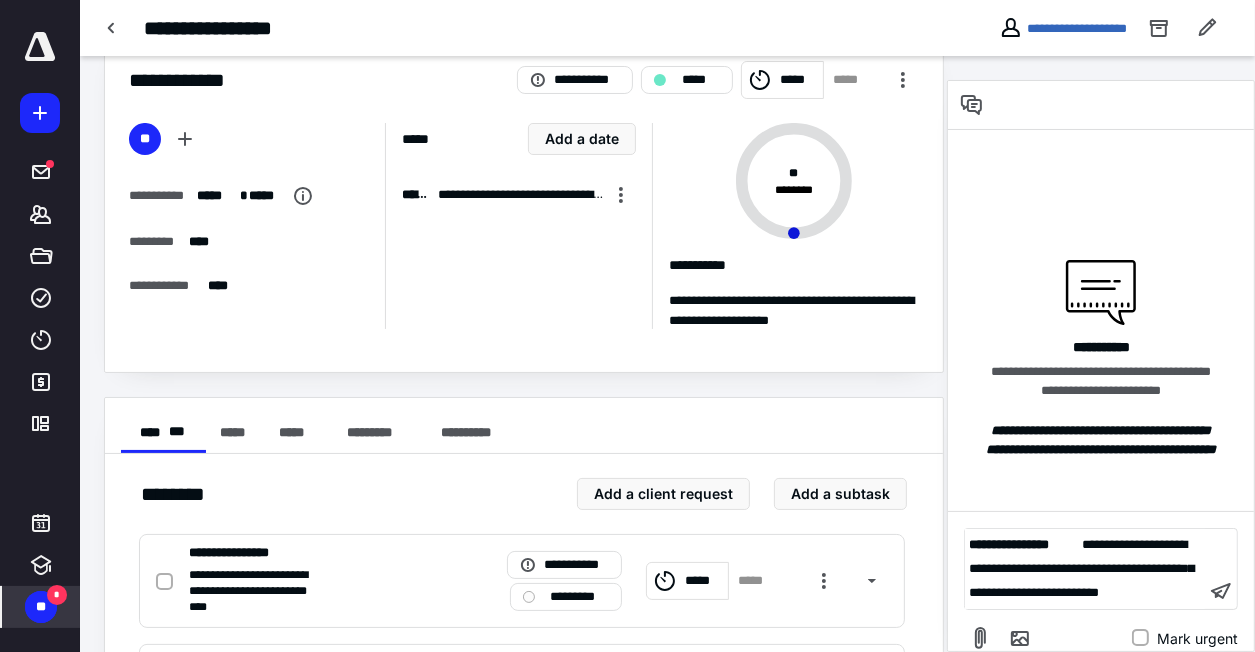 scroll, scrollTop: 100, scrollLeft: 0, axis: vertical 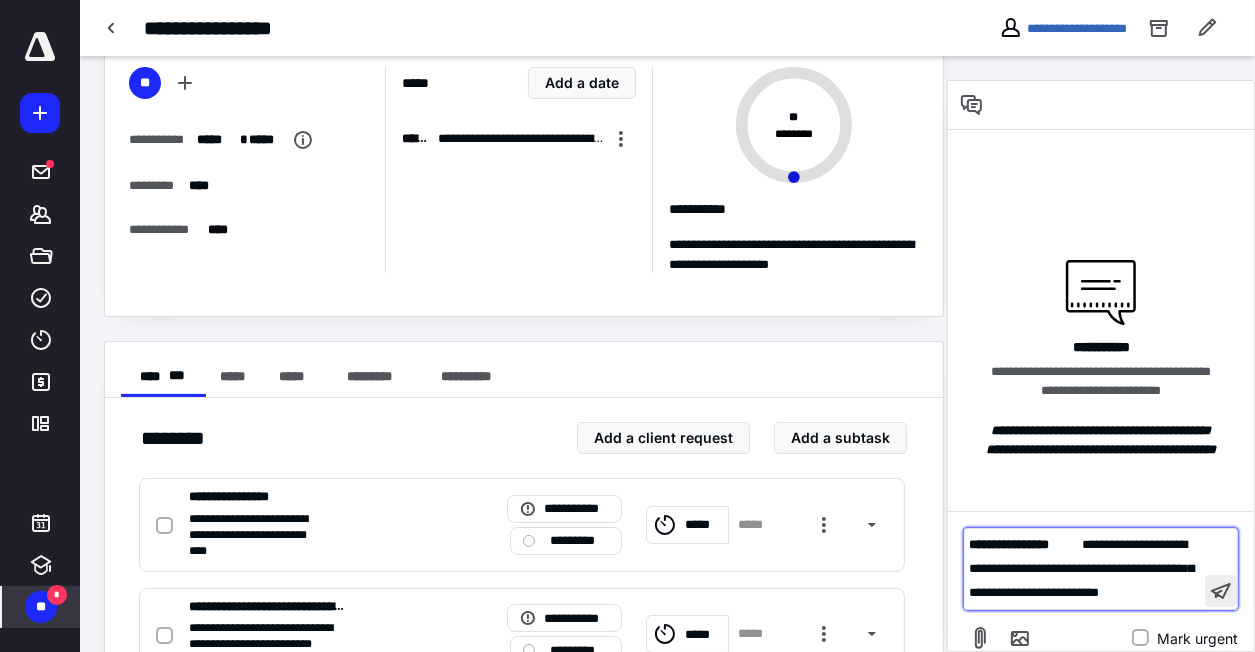 click at bounding box center (1221, 591) 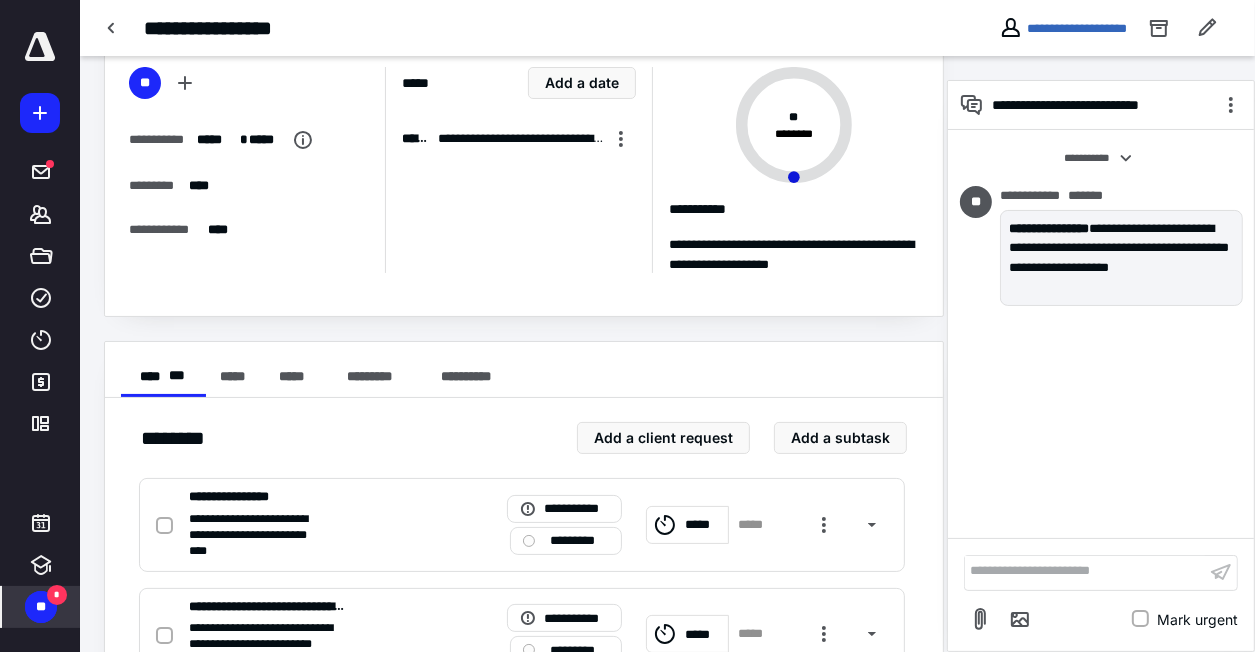 click on "**" at bounding box center [41, 607] 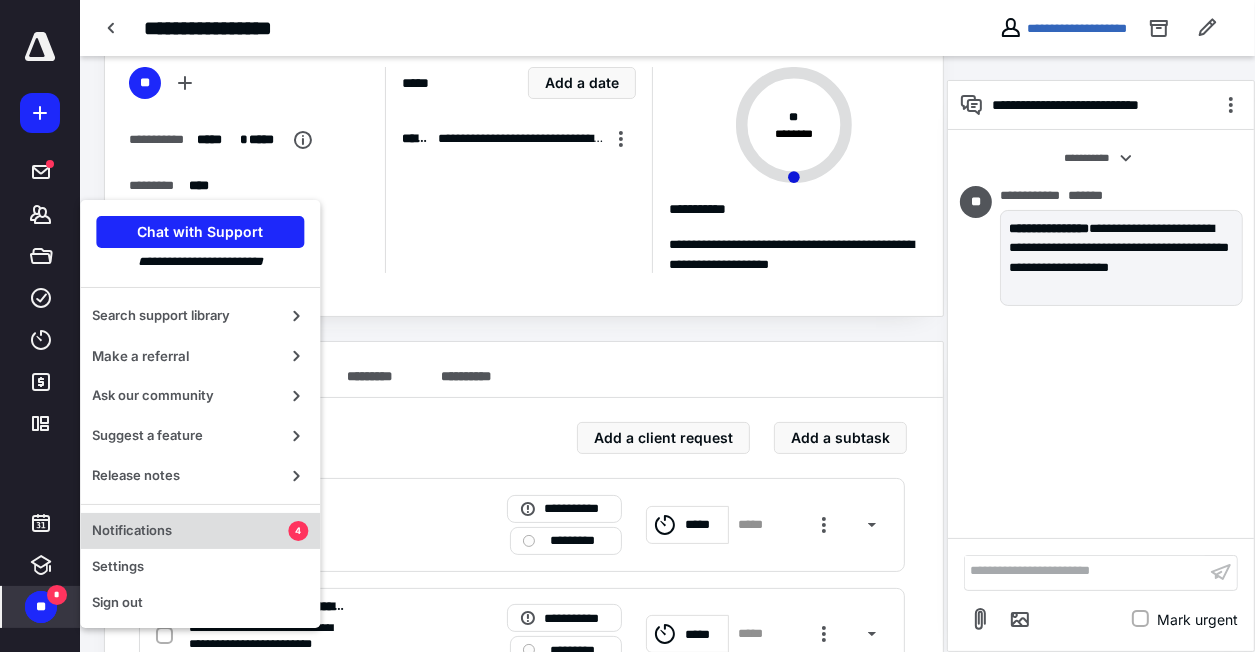click on "Notifications" at bounding box center (190, 531) 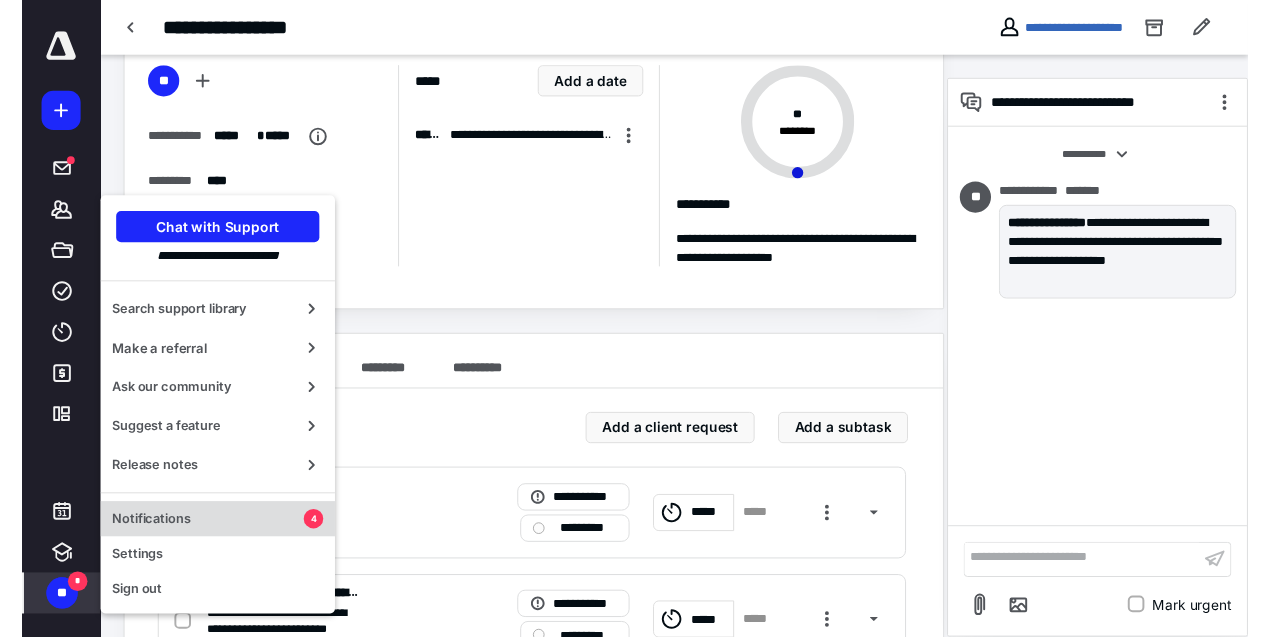 scroll, scrollTop: 0, scrollLeft: 0, axis: both 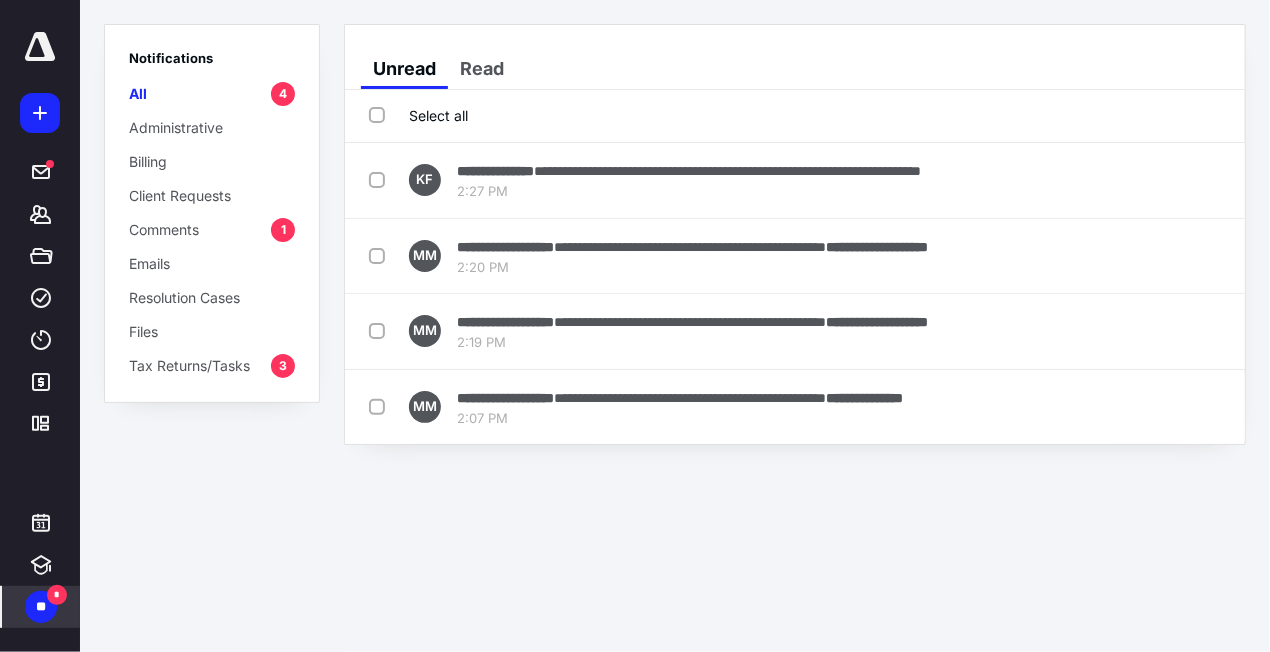 click on "Select all" at bounding box center [418, 115] 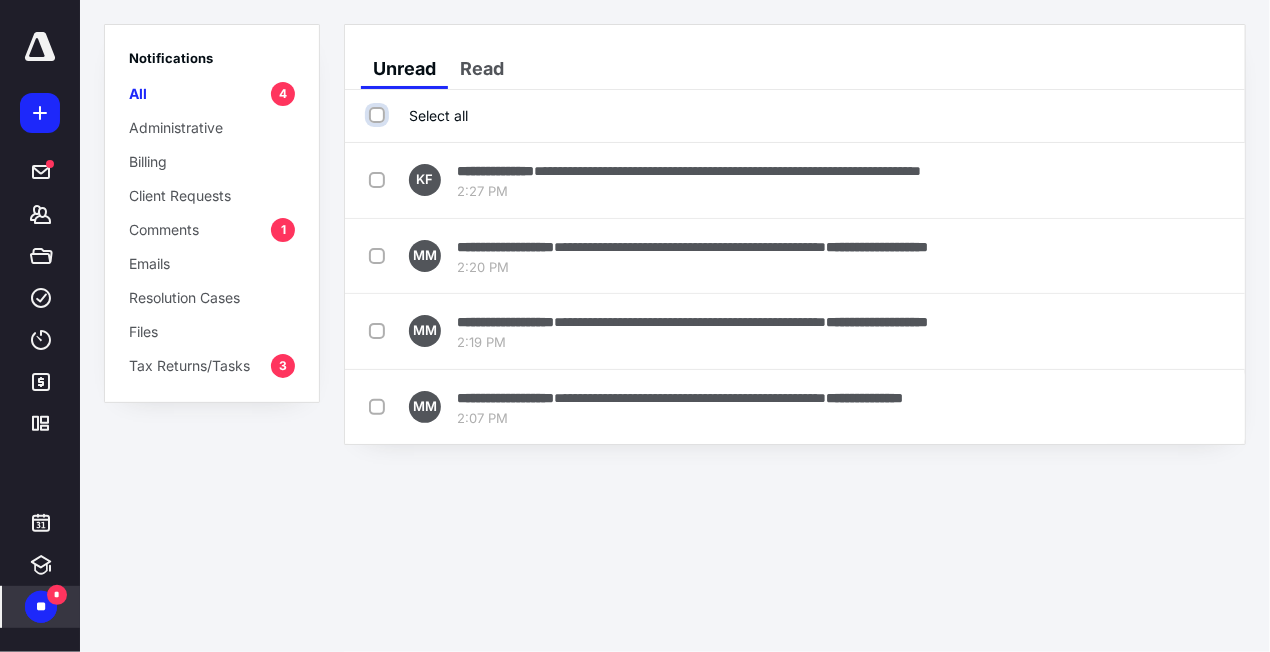 click on "Select all" at bounding box center (379, 115) 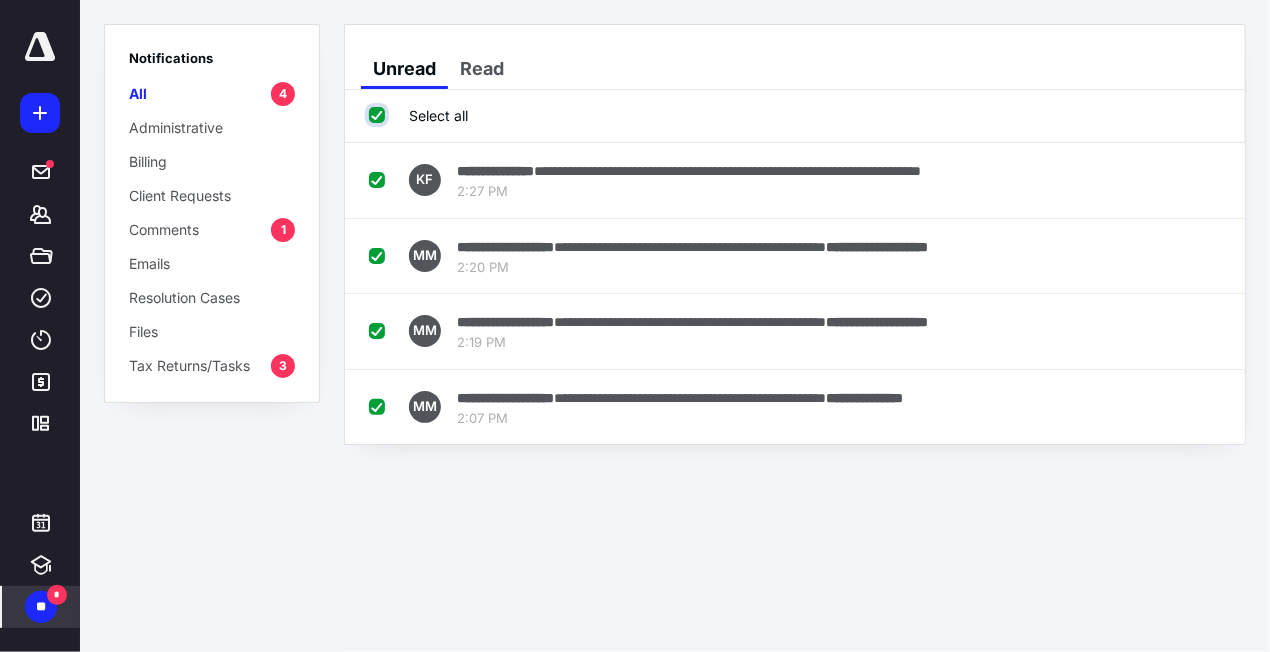 checkbox on "true" 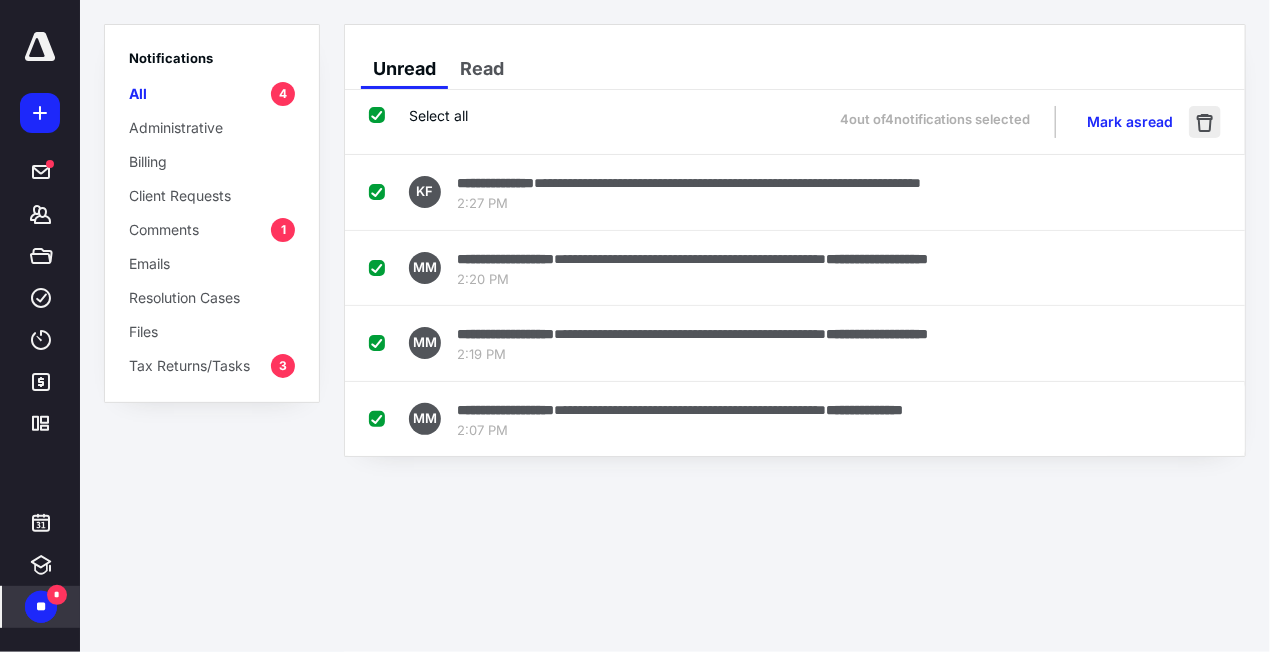 click at bounding box center [1205, 122] 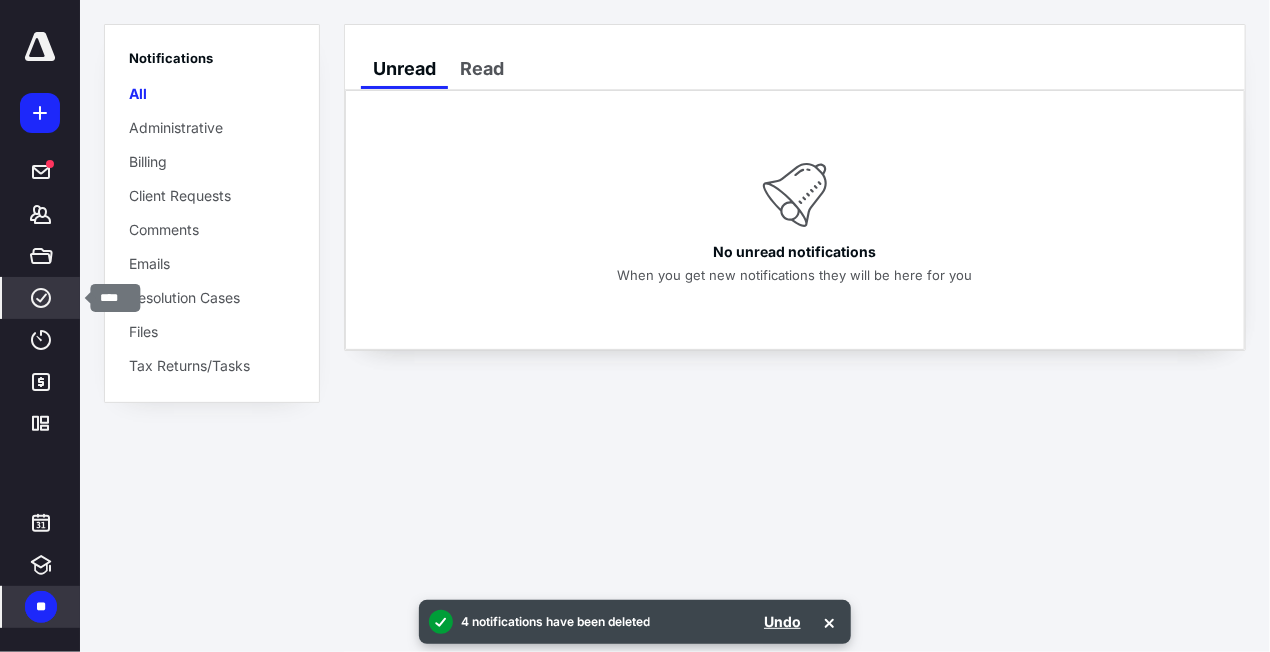 click 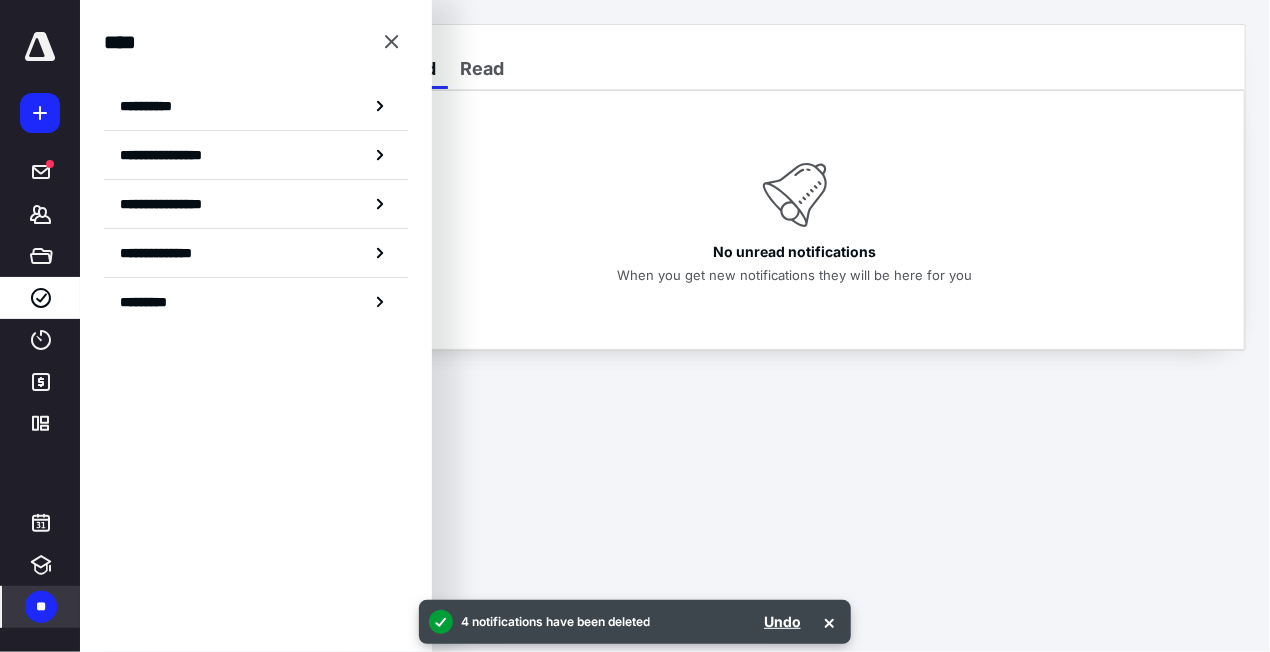 click on "**********" at bounding box center [153, 106] 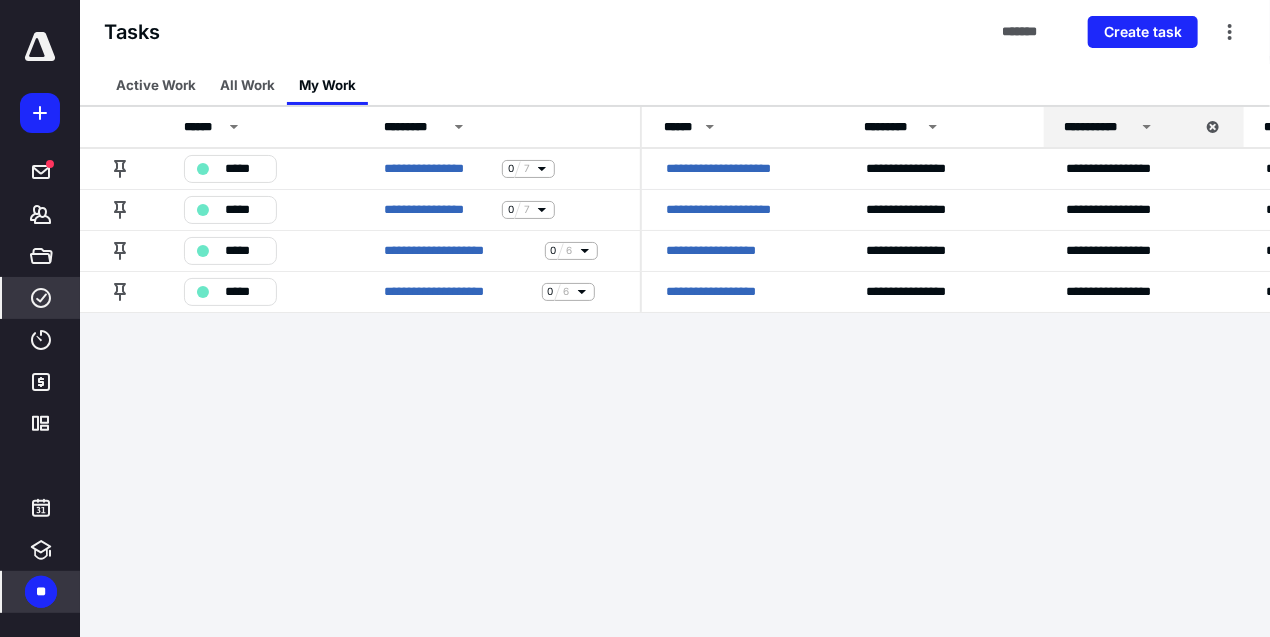 click on "**********" at bounding box center [635, 318] 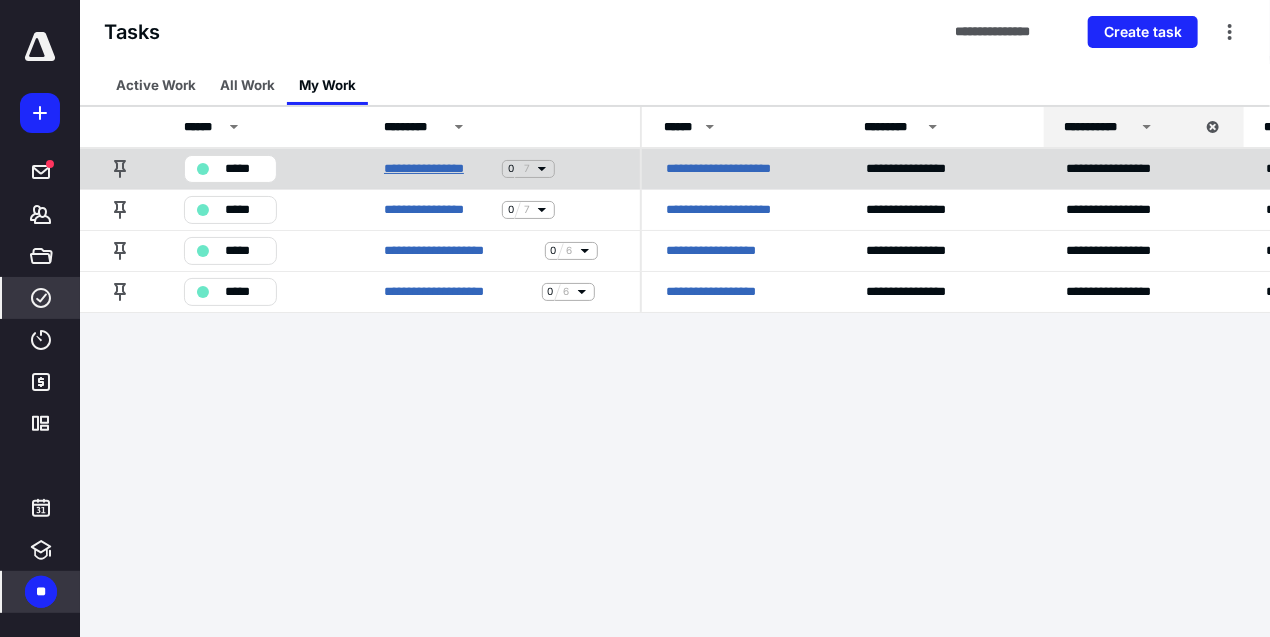 click on "**********" at bounding box center [439, 169] 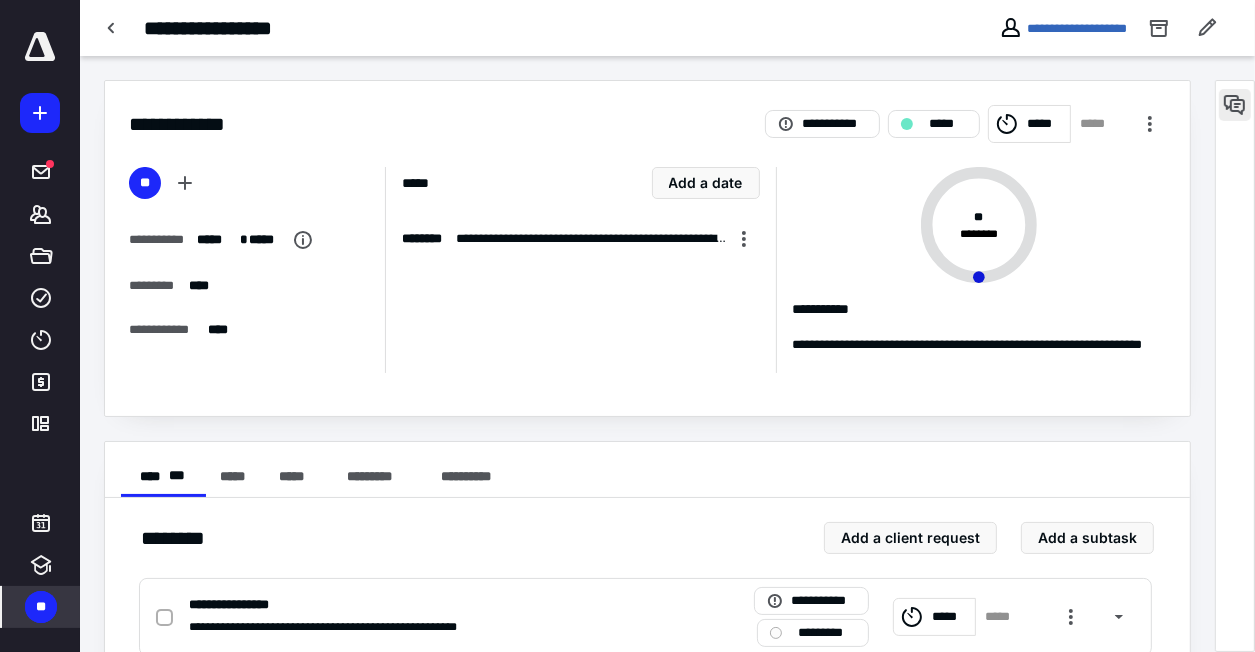 click at bounding box center [1235, 105] 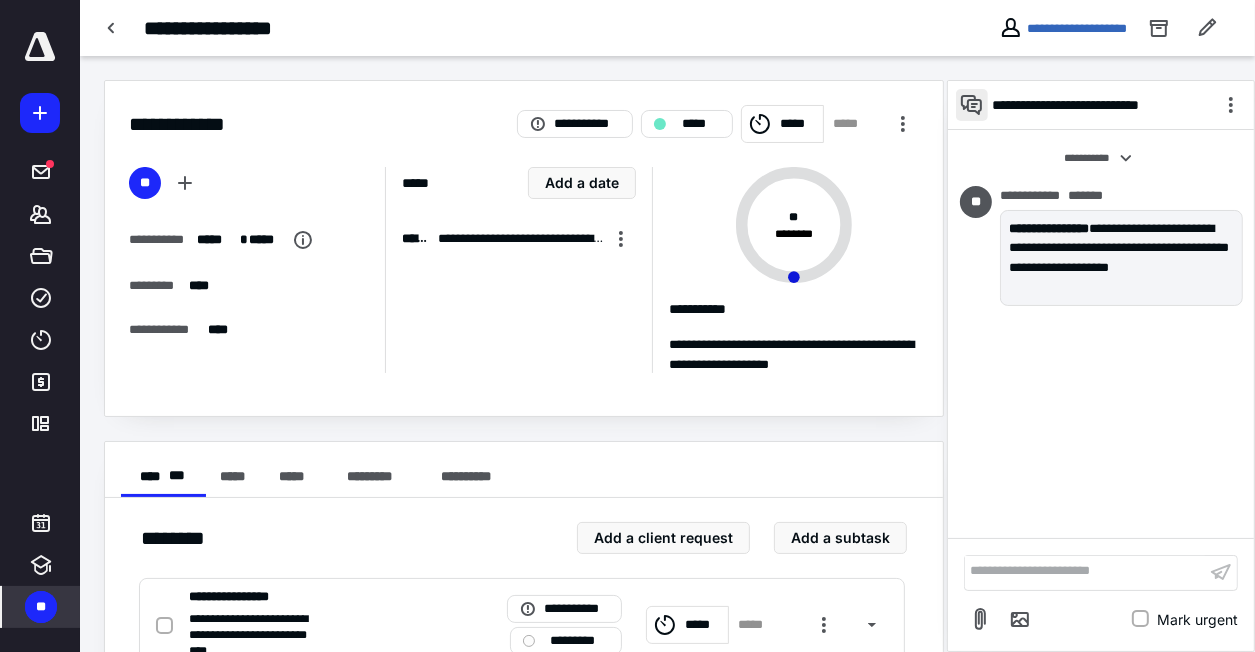 click at bounding box center [972, 105] 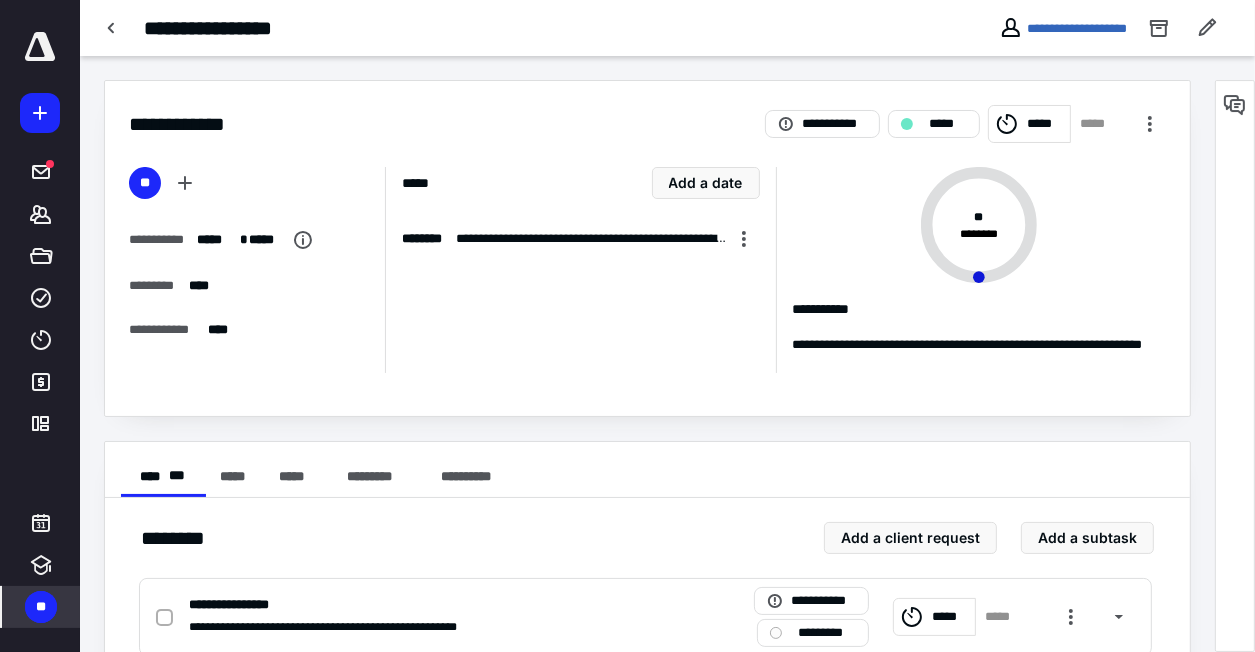 click on "**********" at bounding box center [647, 662] 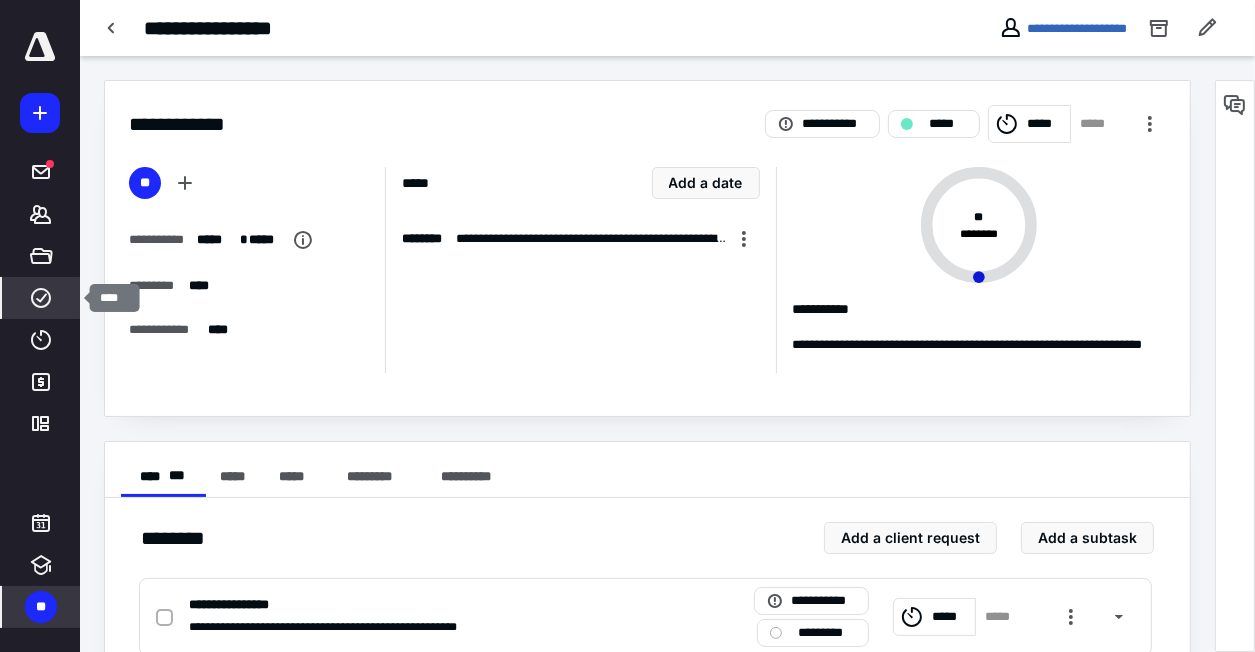 click 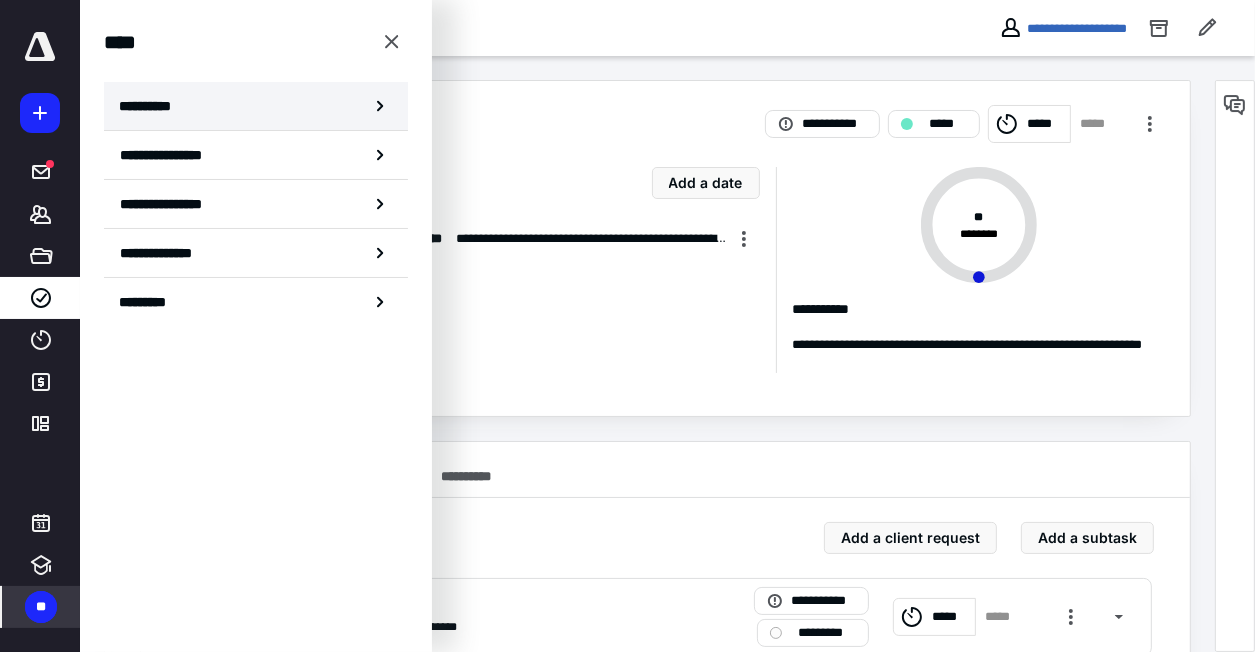 click on "**********" at bounding box center [153, 106] 